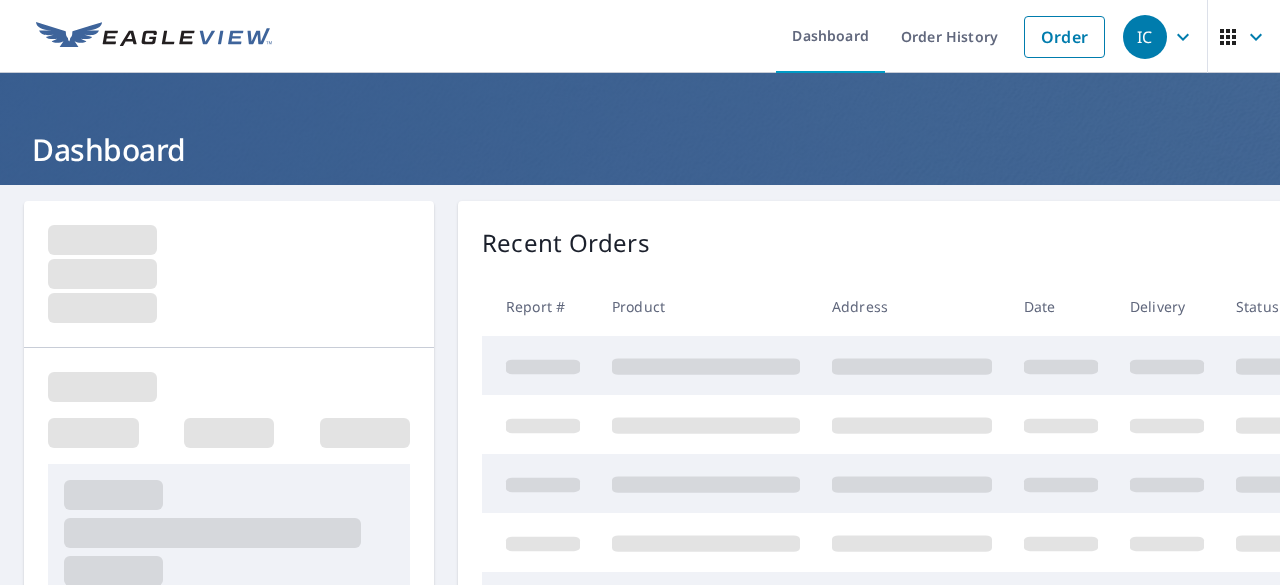 scroll, scrollTop: 0, scrollLeft: 0, axis: both 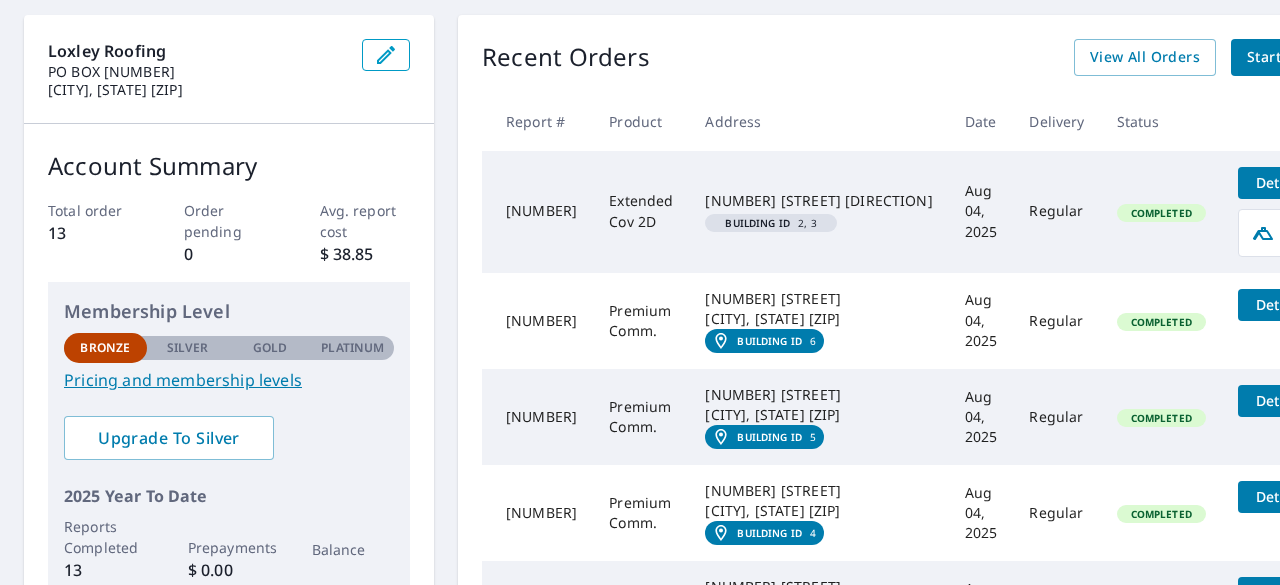 click on "Details" at bounding box center (1280, 182) 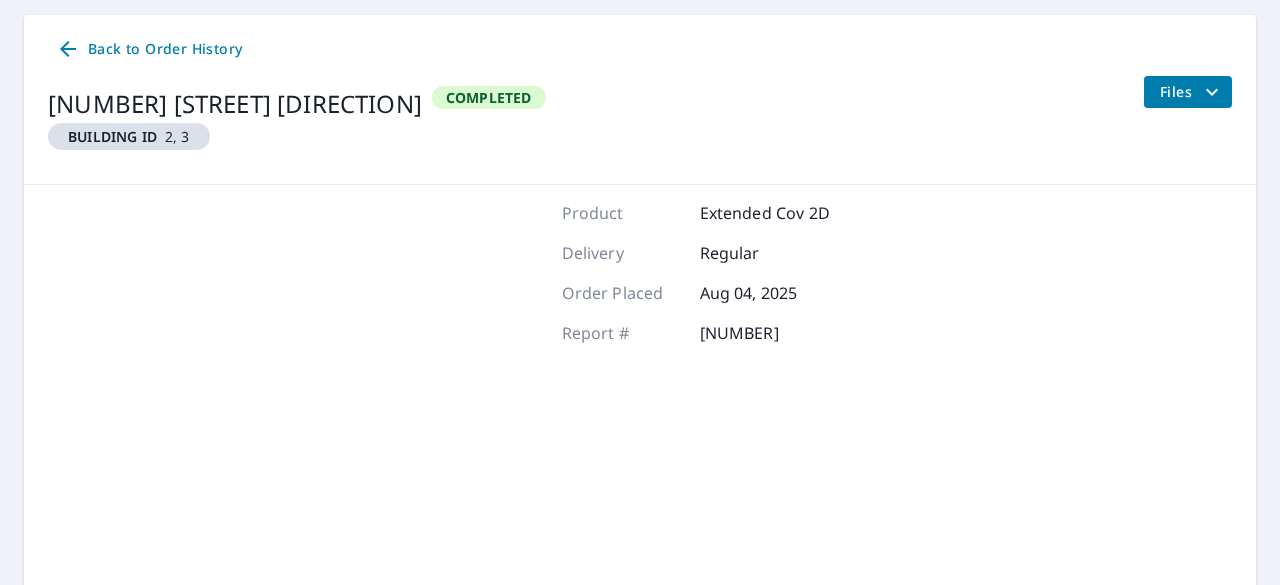 click 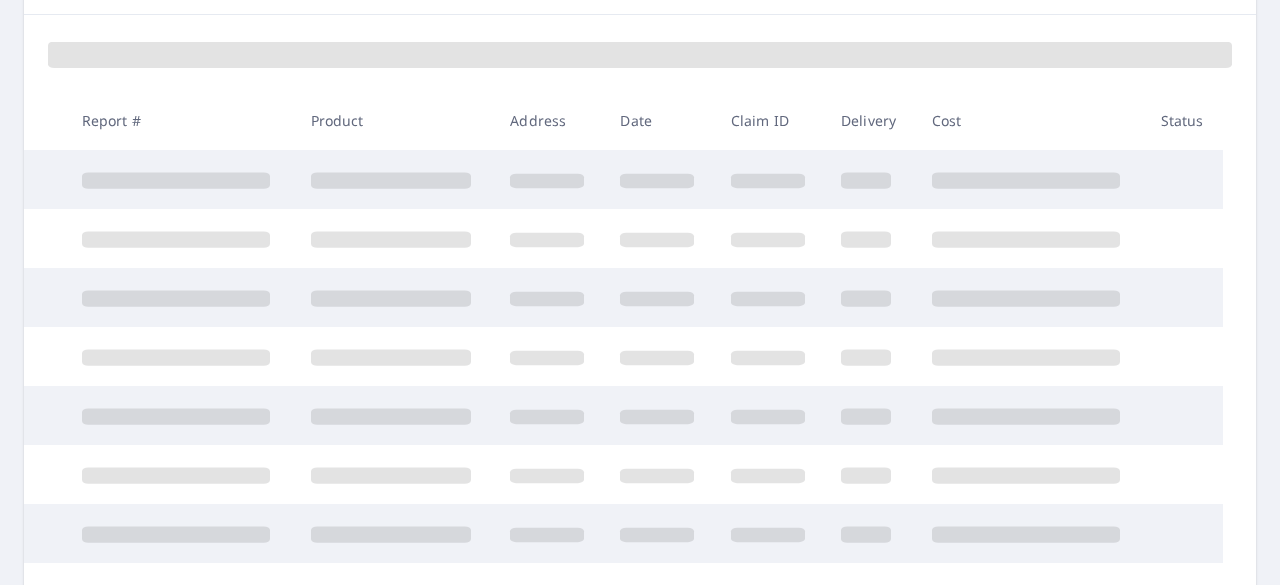 scroll, scrollTop: 272, scrollLeft: 0, axis: vertical 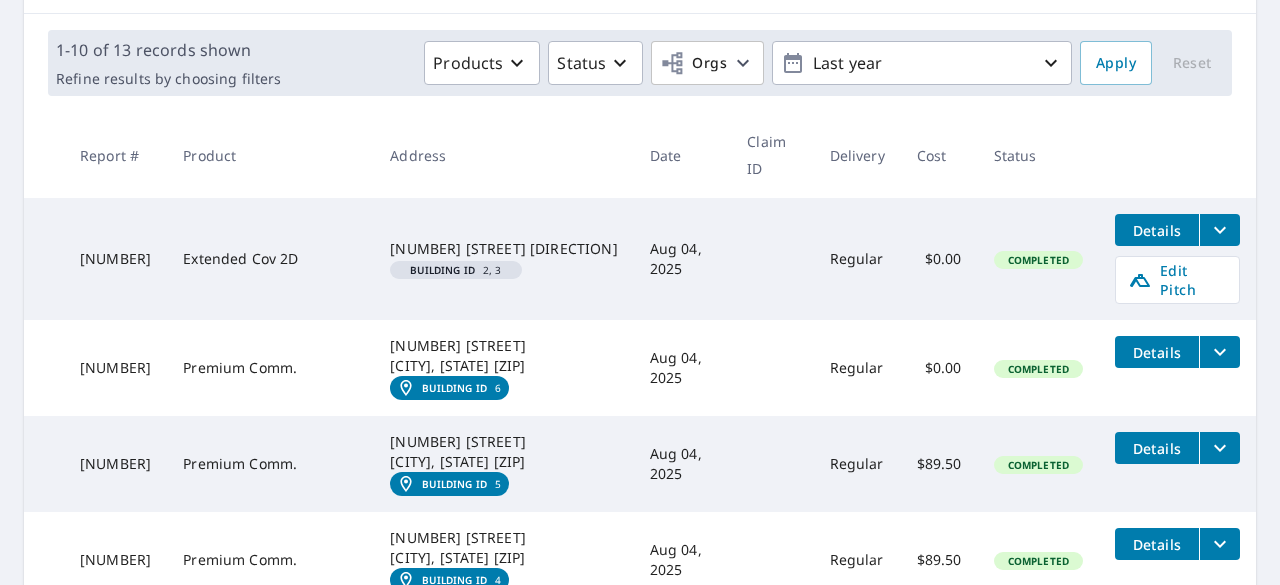 click 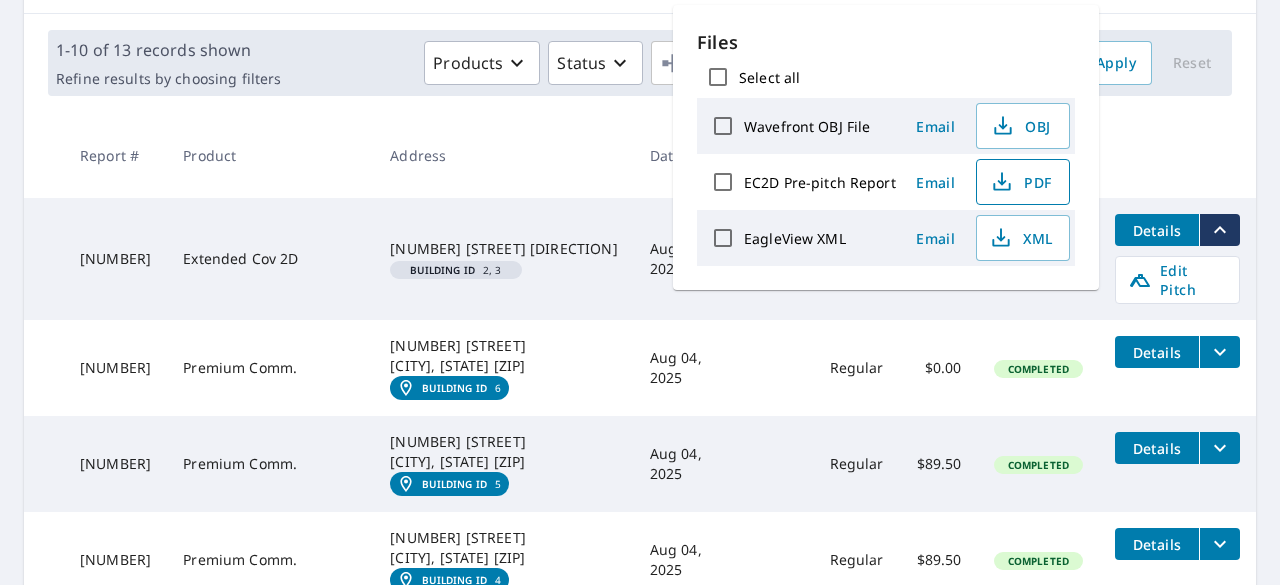 click on "PDF" at bounding box center (1021, 182) 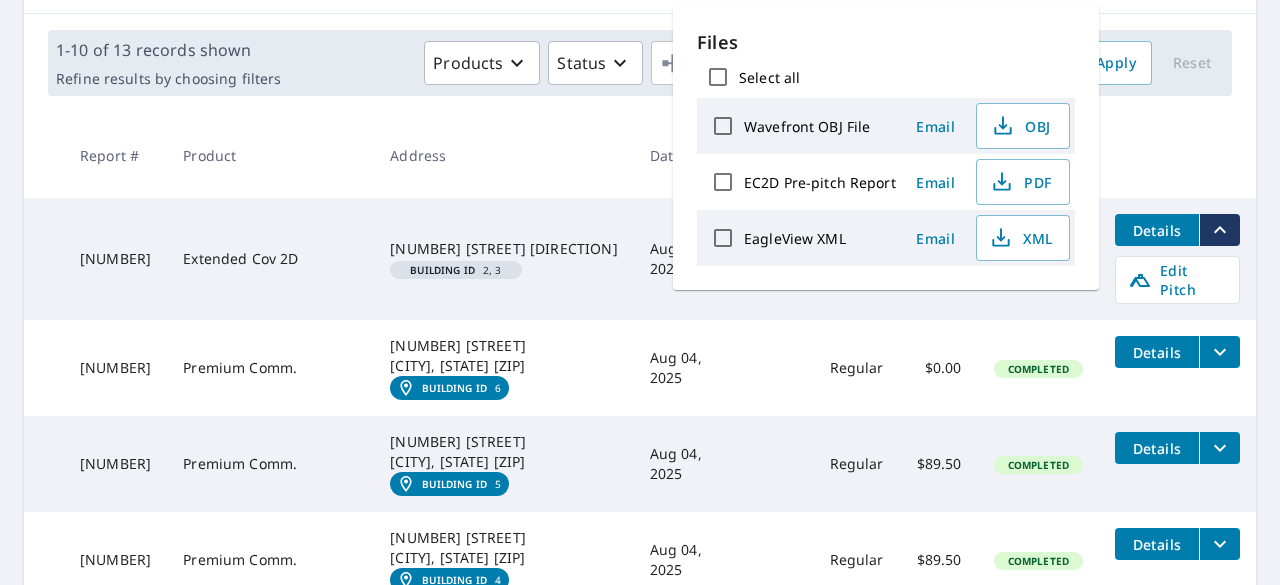 click on "Address" at bounding box center [503, 155] 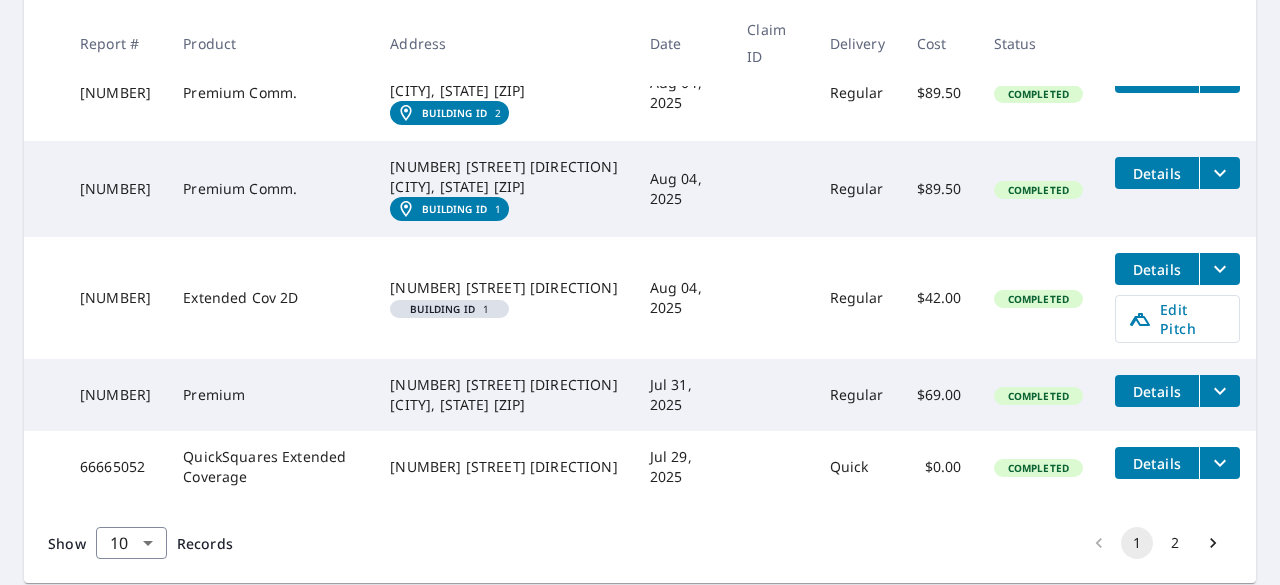 scroll, scrollTop: 932, scrollLeft: 0, axis: vertical 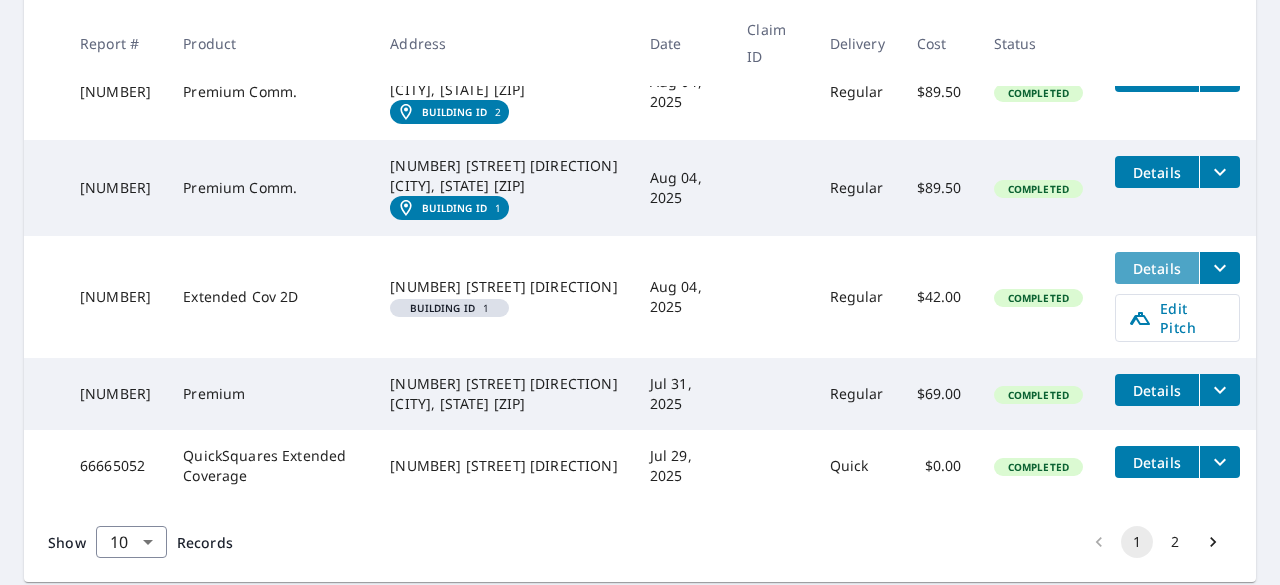 click on "Details" at bounding box center [1157, 268] 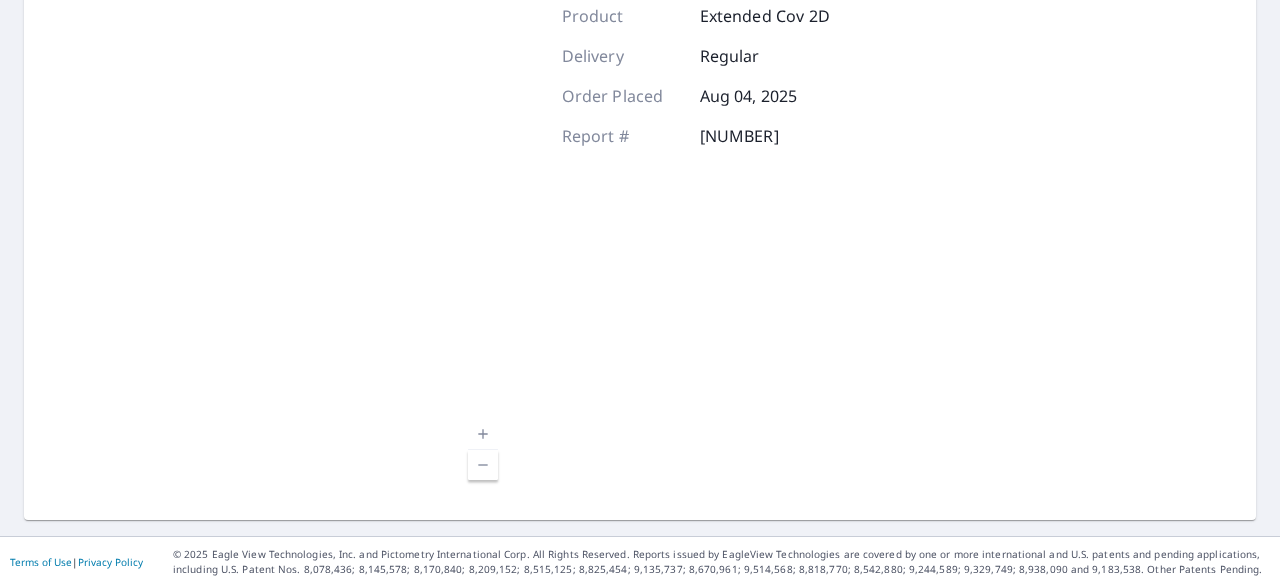 scroll, scrollTop: 0, scrollLeft: 0, axis: both 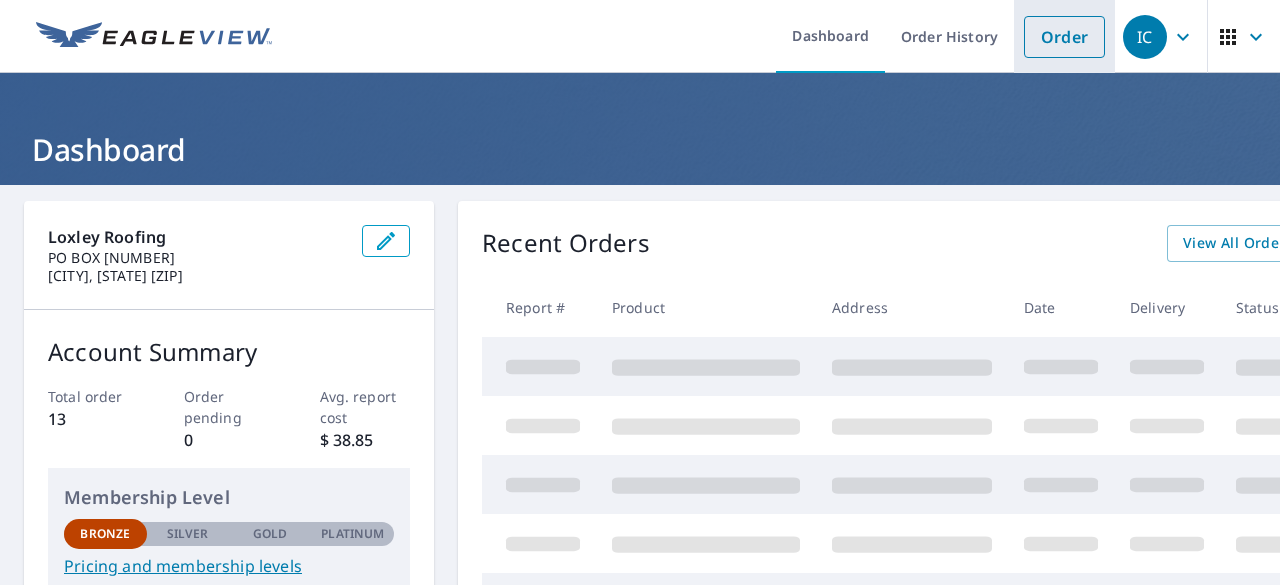 click on "Order" at bounding box center [1064, 37] 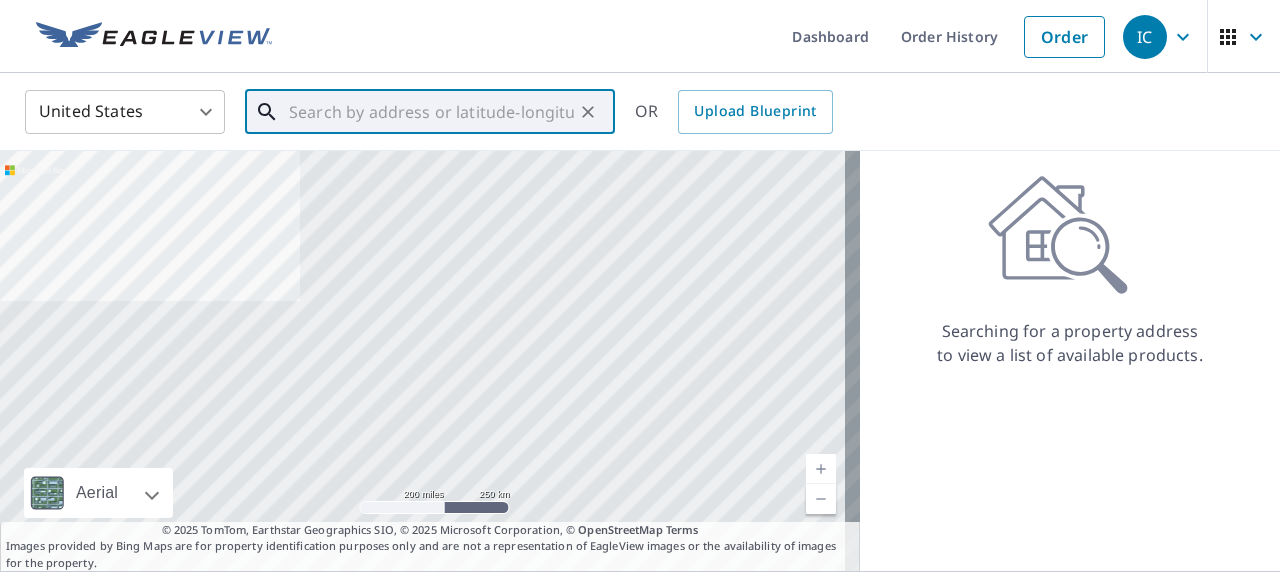 click at bounding box center [431, 112] 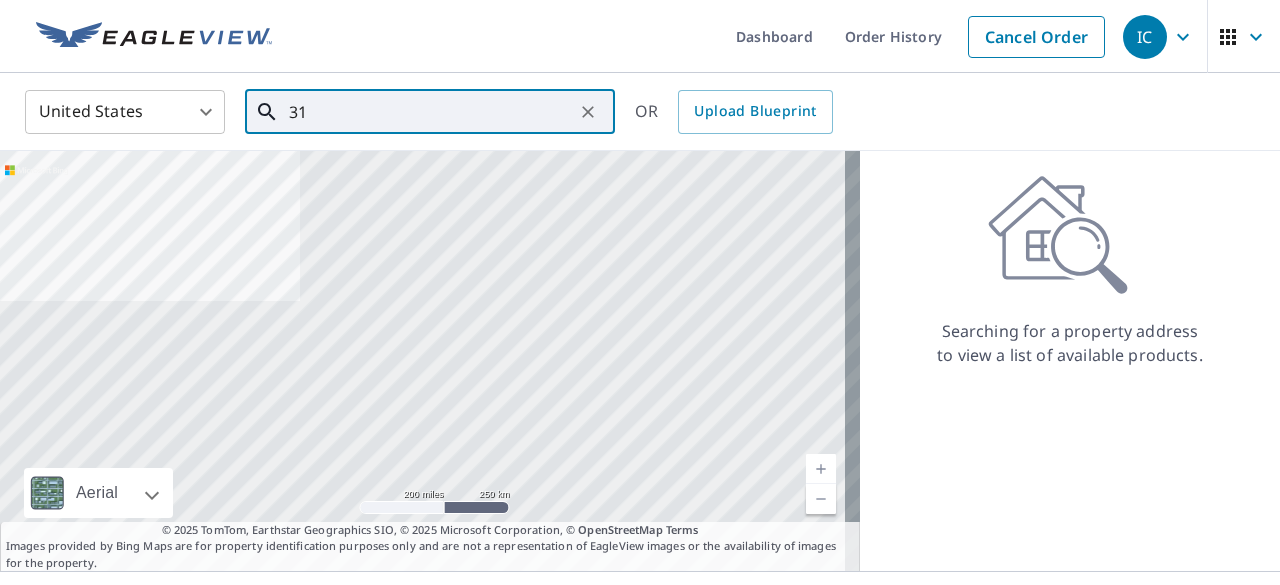 type on "3" 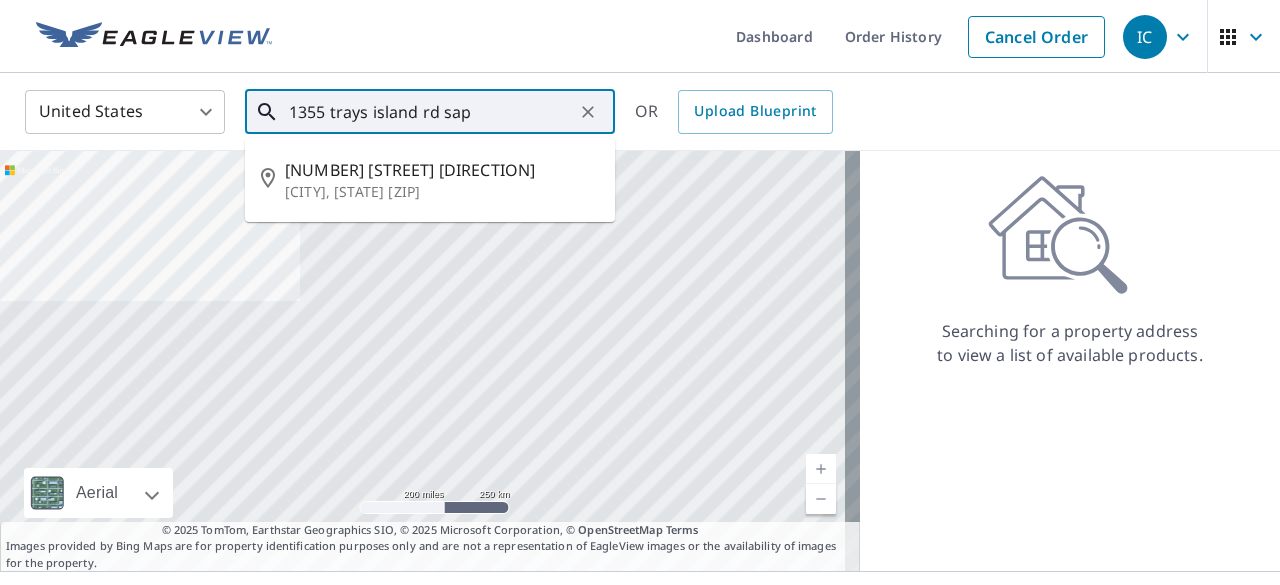 click on "Sapphire, NC 28774" at bounding box center [442, 192] 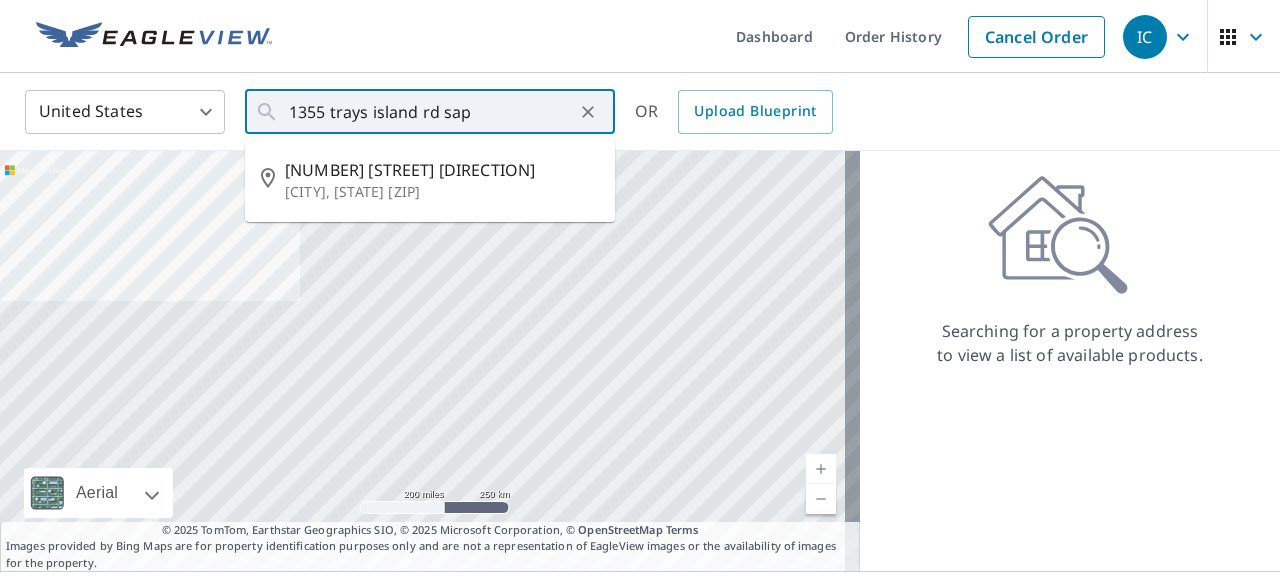 type on "1355 Trays Island Rd Sapphire, NC 28774" 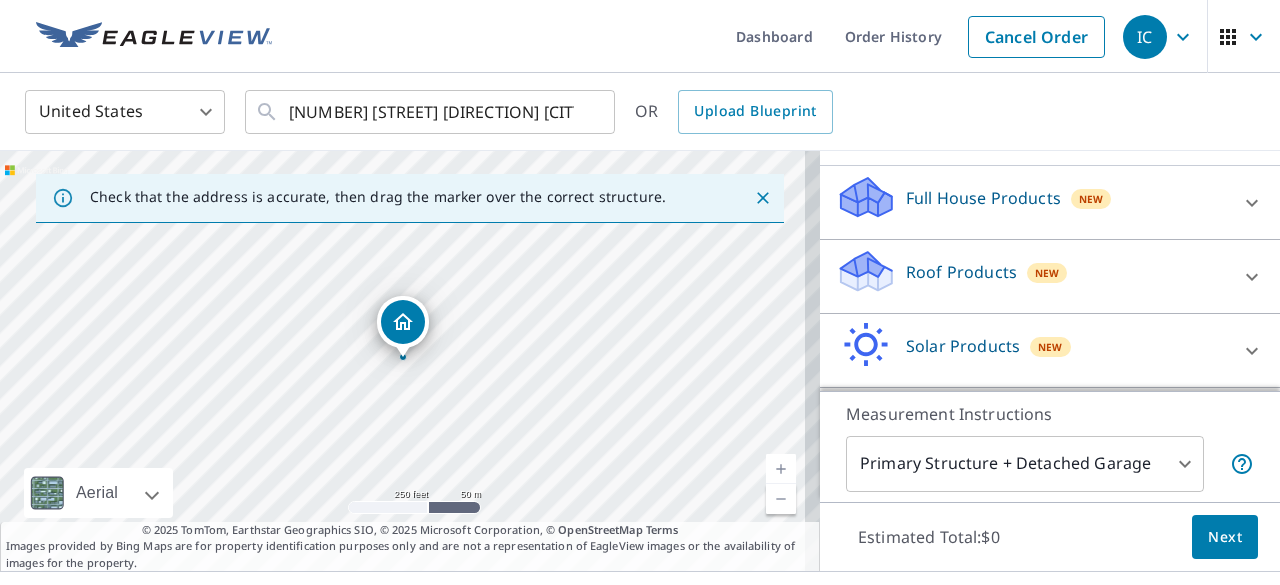 scroll, scrollTop: 221, scrollLeft: 0, axis: vertical 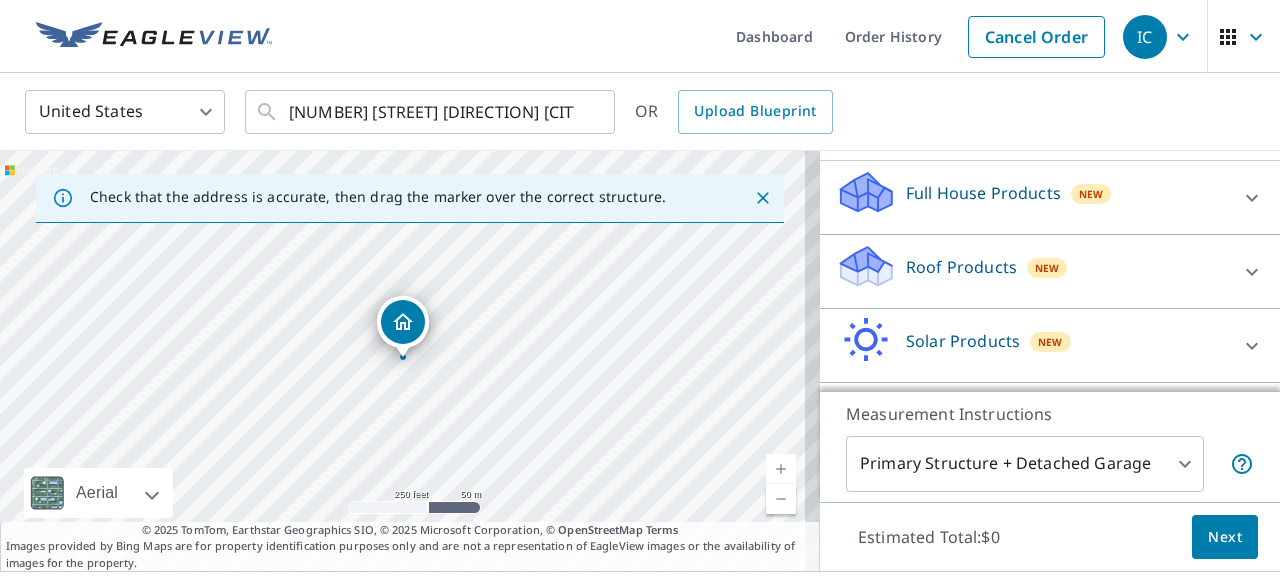 click on "Roof Products New" at bounding box center (1032, 271) 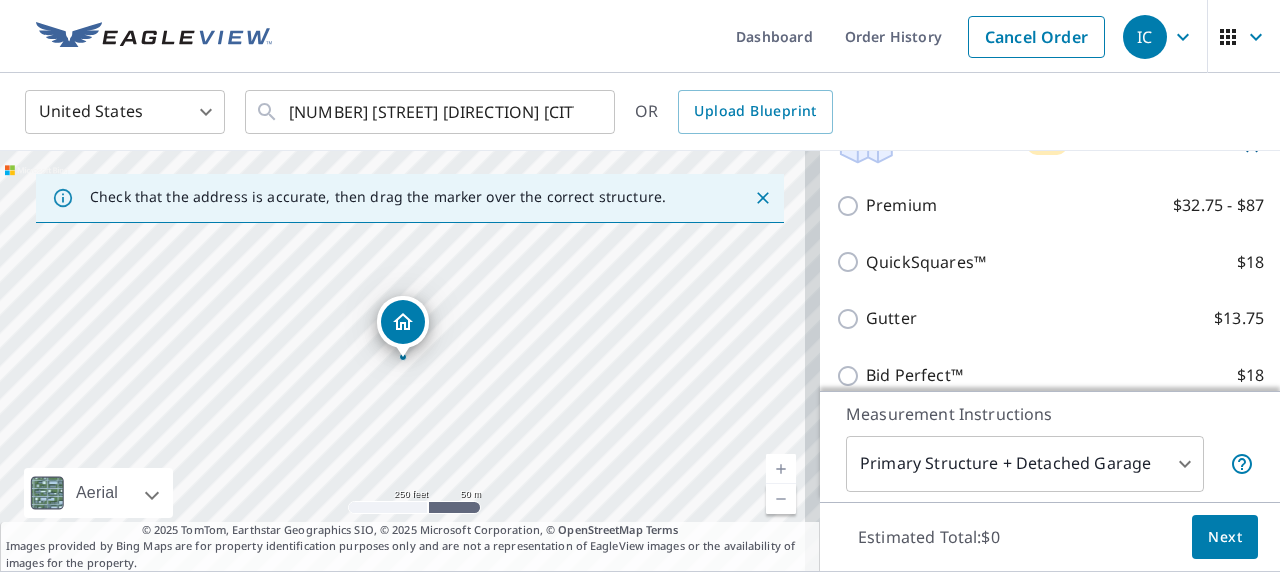 scroll, scrollTop: 299, scrollLeft: 0, axis: vertical 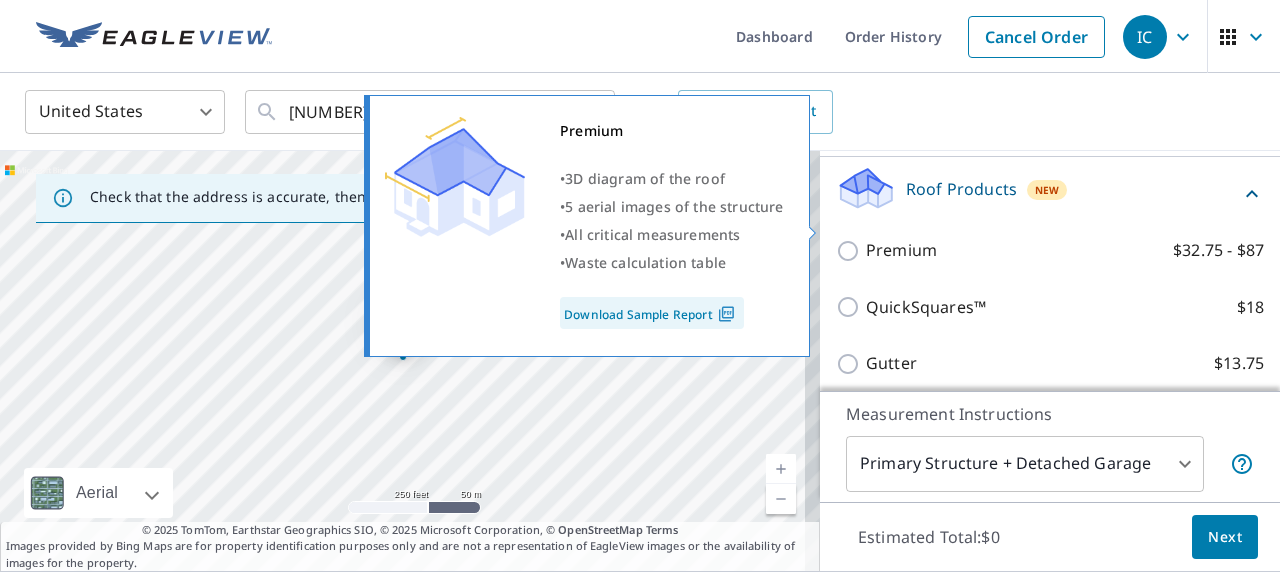 click on "Premium $32.75 - $87" at bounding box center (851, 251) 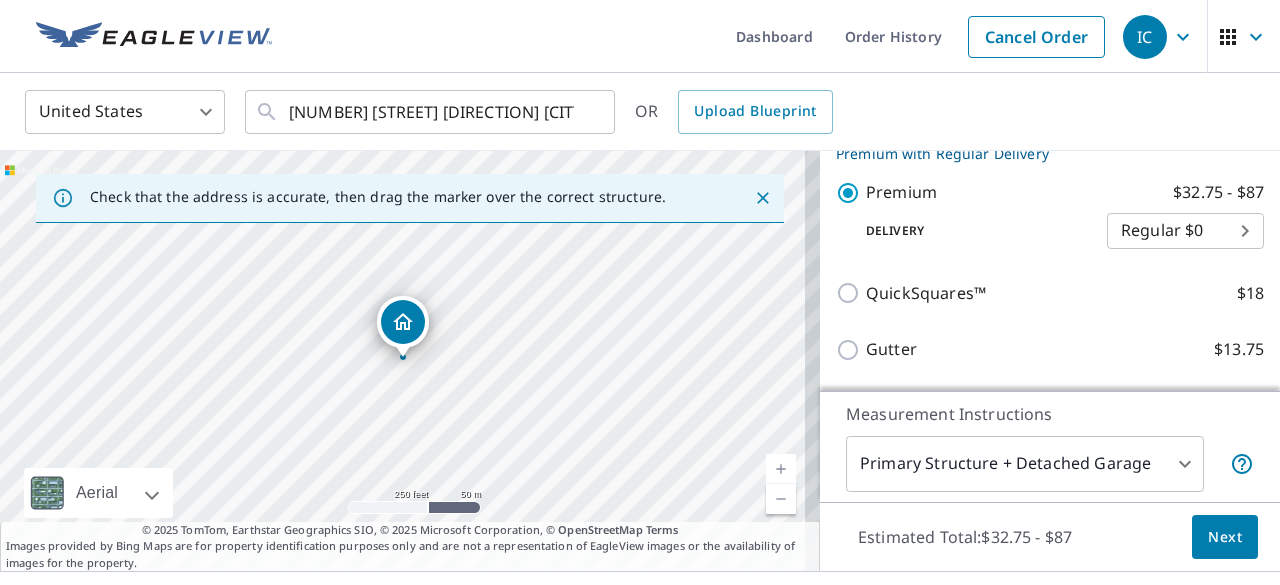 scroll, scrollTop: 379, scrollLeft: 0, axis: vertical 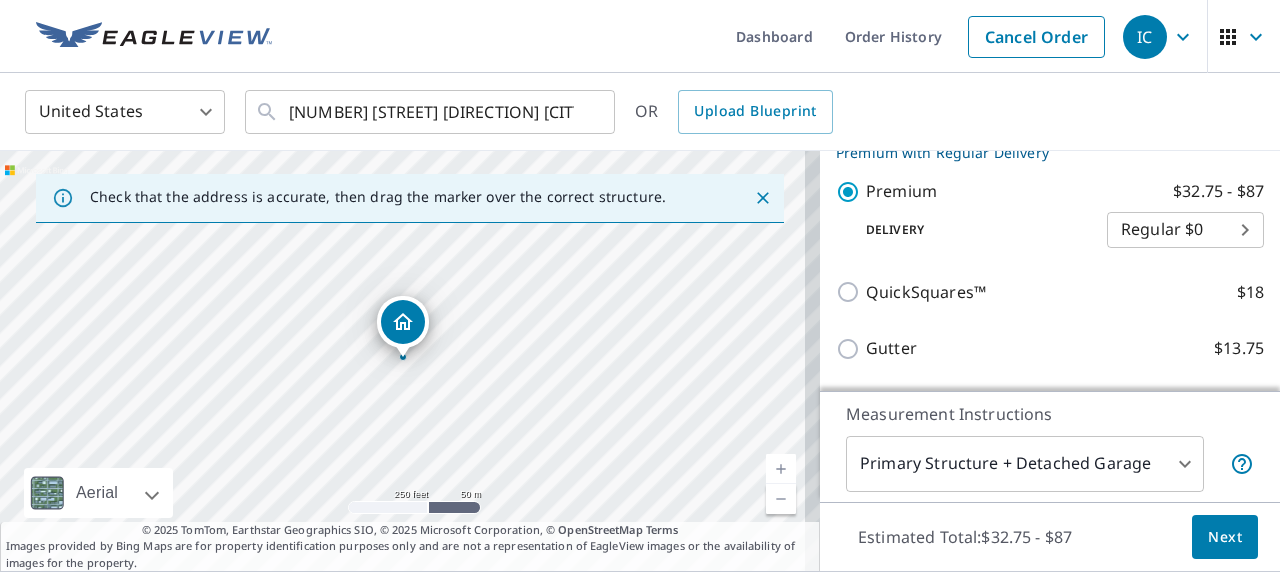 click on "IC IC
Dashboard Order History Cancel Order IC United States US ​ 1355 Trays Island Rd Sapphire, NC 28774 ​ OR Upload Blueprint Check that the address is accurate, then drag the marker over the correct structure. 1355 Trays Island Rd Sapphire, NC 28774 Aerial Road A standard road map Aerial A detailed look from above Labels Labels 250 feet 50 m © 2025 TomTom, © Vexcel Imaging, © 2025 Microsoft Corporation,  © OpenStreetMap Terms © 2025 TomTom, Earthstar Geographics SIO, © 2025 Microsoft Corporation, ©   OpenStreetMap   Terms Images provided by Bing Maps are for property identification purposes only and are not a representation of EagleView images or the availability of images for the property. PROPERTY TYPE Residential Commercial Multi-Family This is a complex BUILDING ID 1355 Trays Island Rd, Sapphire, NC, 28774 Full House Products New Full House™ $105 Roof Products New Premium with Regular Delivery Premium $32.75 - $87 Delivery Regular $0 8 ​ QuickSquares™ $18 Gutter $13.75 $18 New $79" at bounding box center (640, 292) 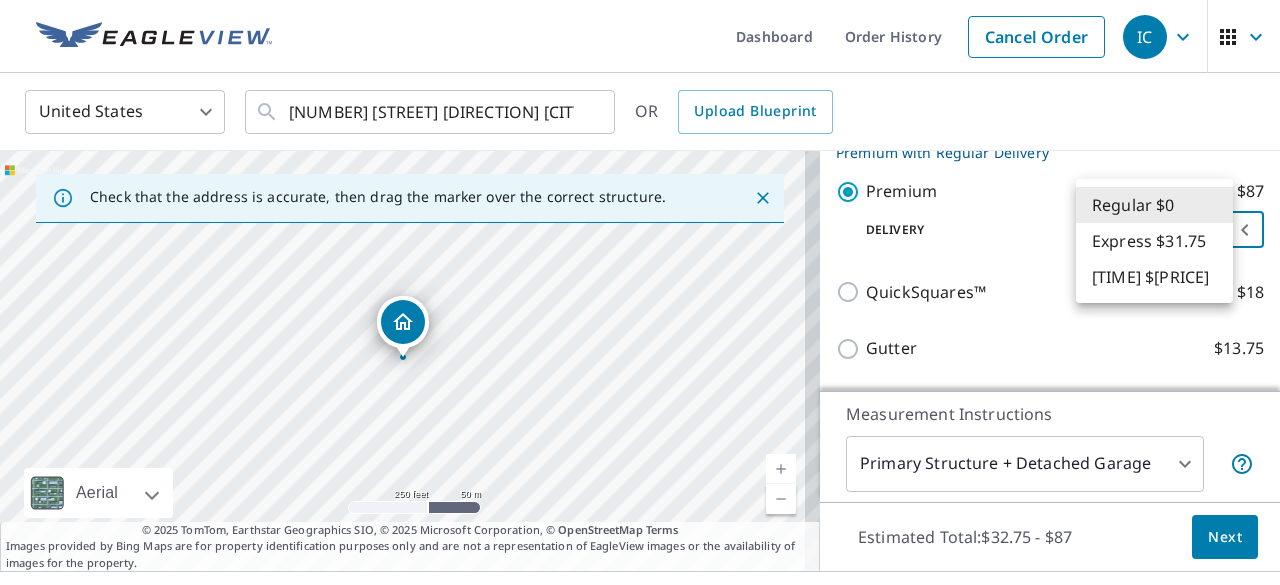 click at bounding box center [640, 292] 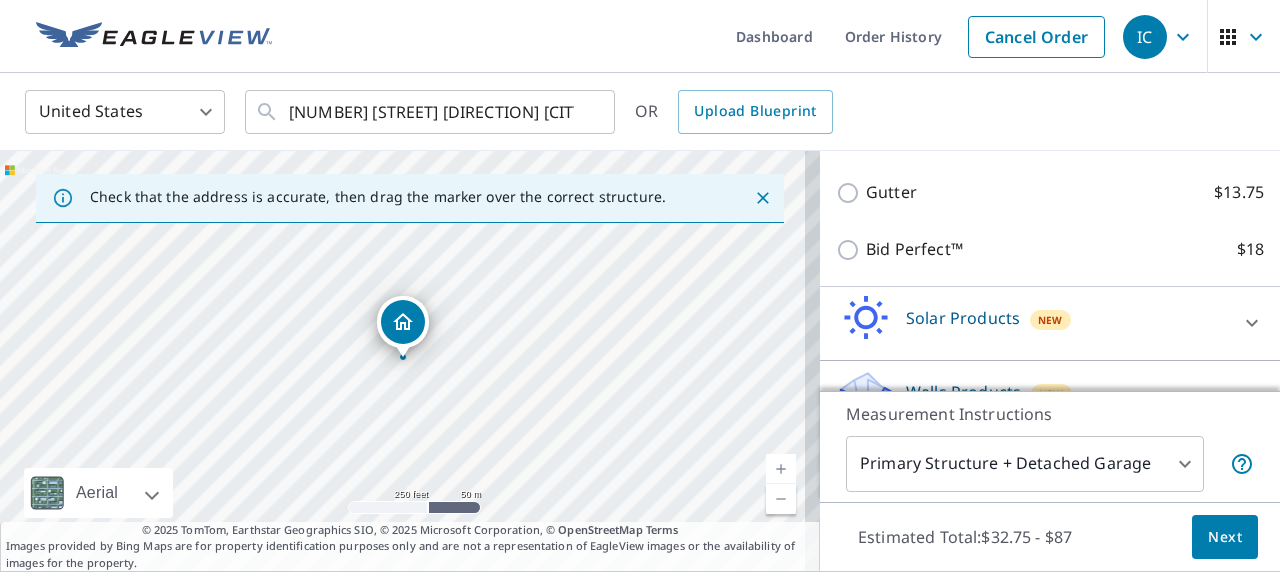 scroll, scrollTop: 537, scrollLeft: 0, axis: vertical 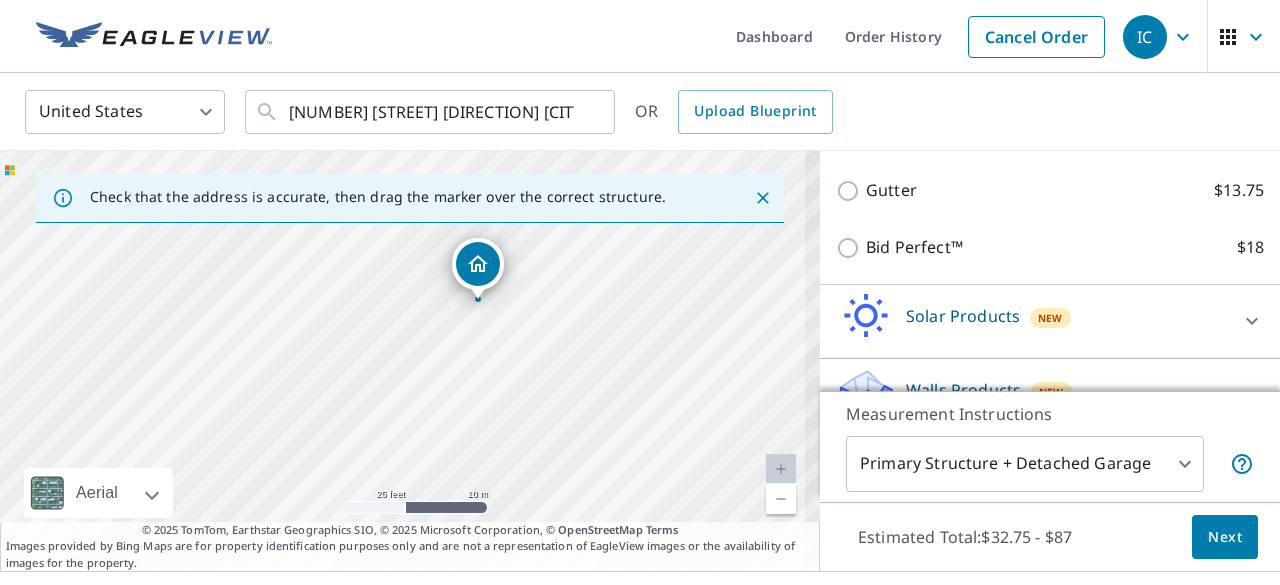 drag, startPoint x: 547, startPoint y: 437, endPoint x: 511, endPoint y: 336, distance: 107.22407 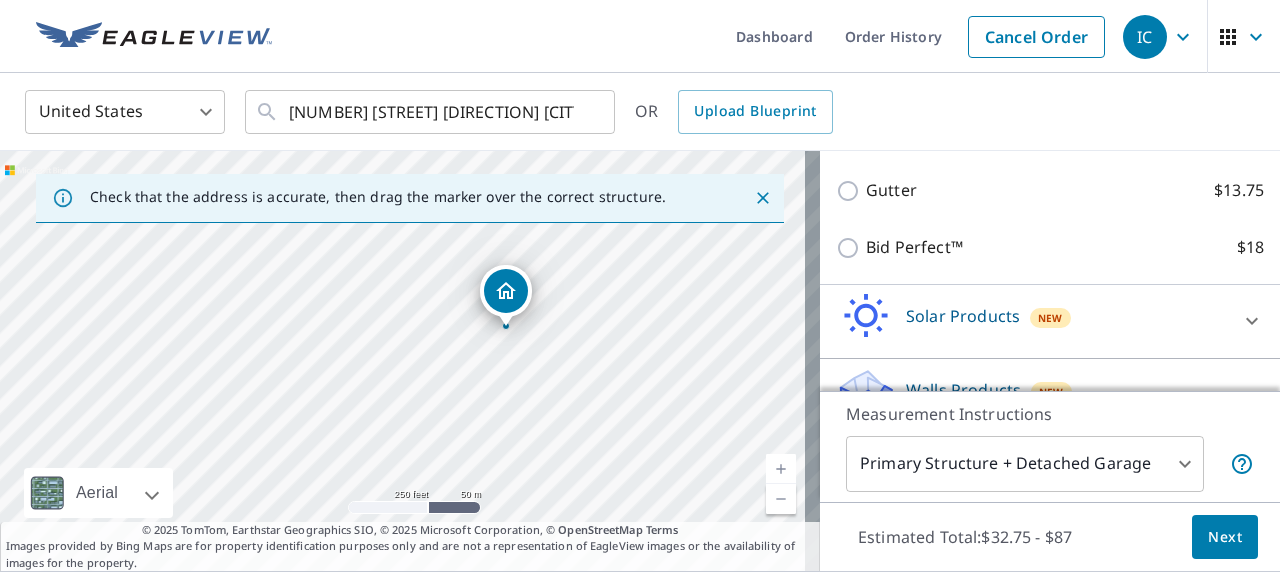 click 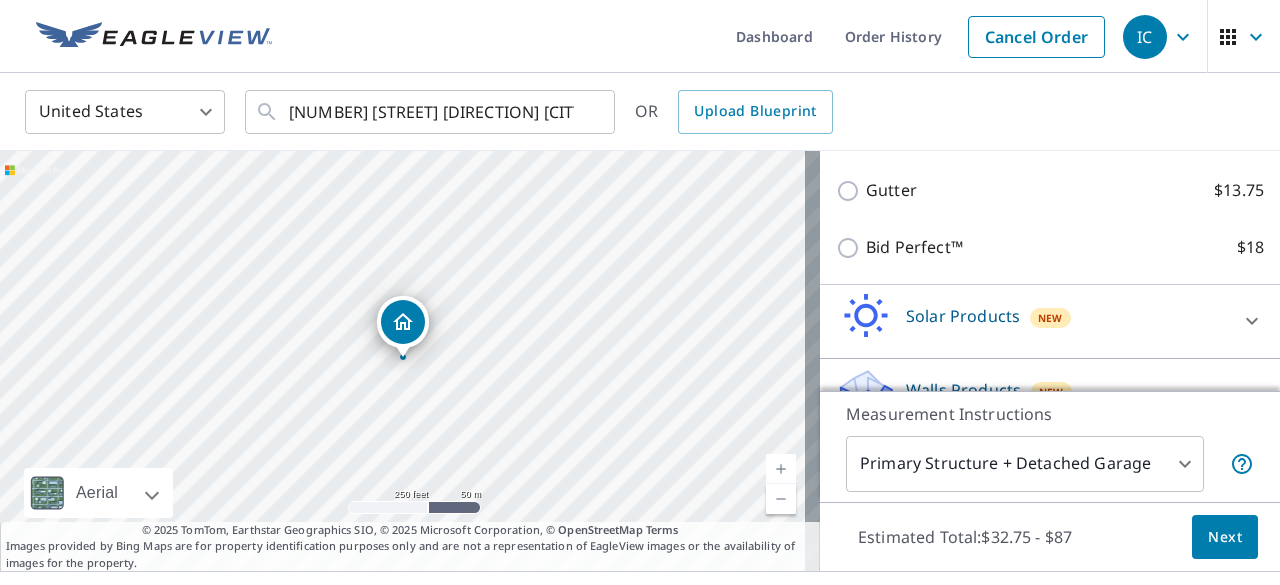 click on "Next" at bounding box center (1225, 537) 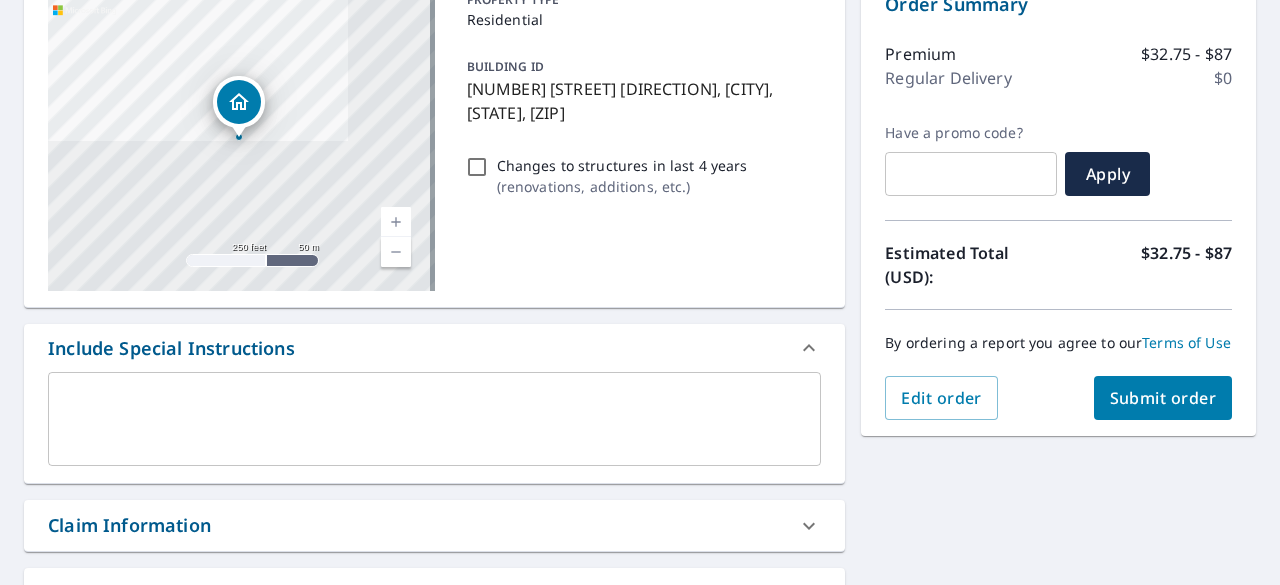 scroll, scrollTop: 239, scrollLeft: 0, axis: vertical 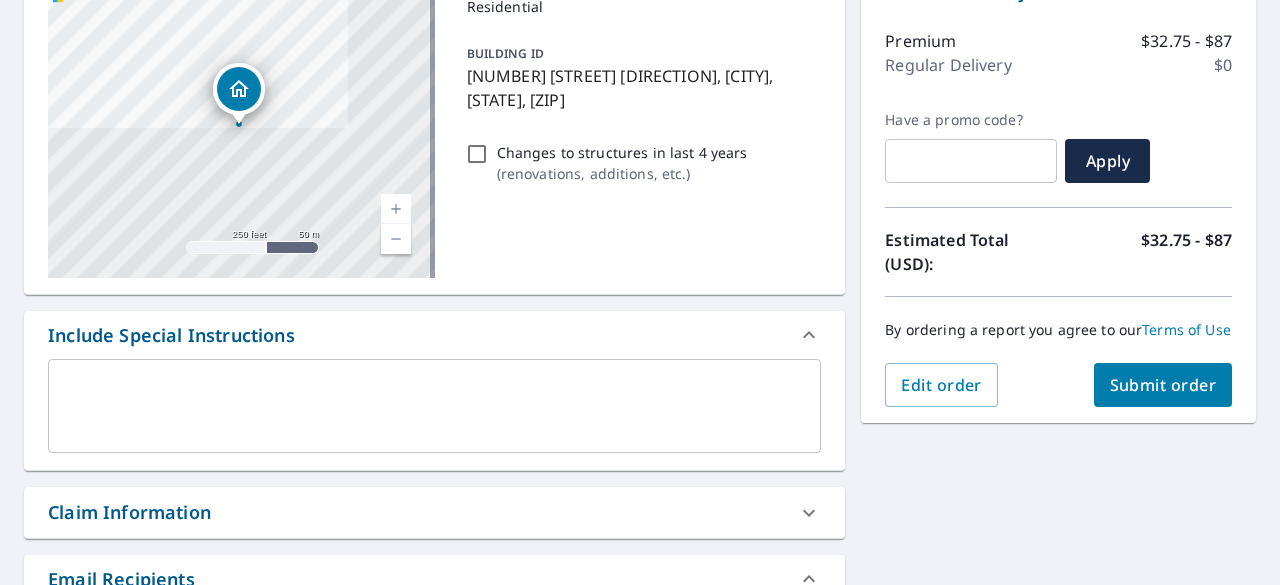 click on "Submit order" at bounding box center (1163, 385) 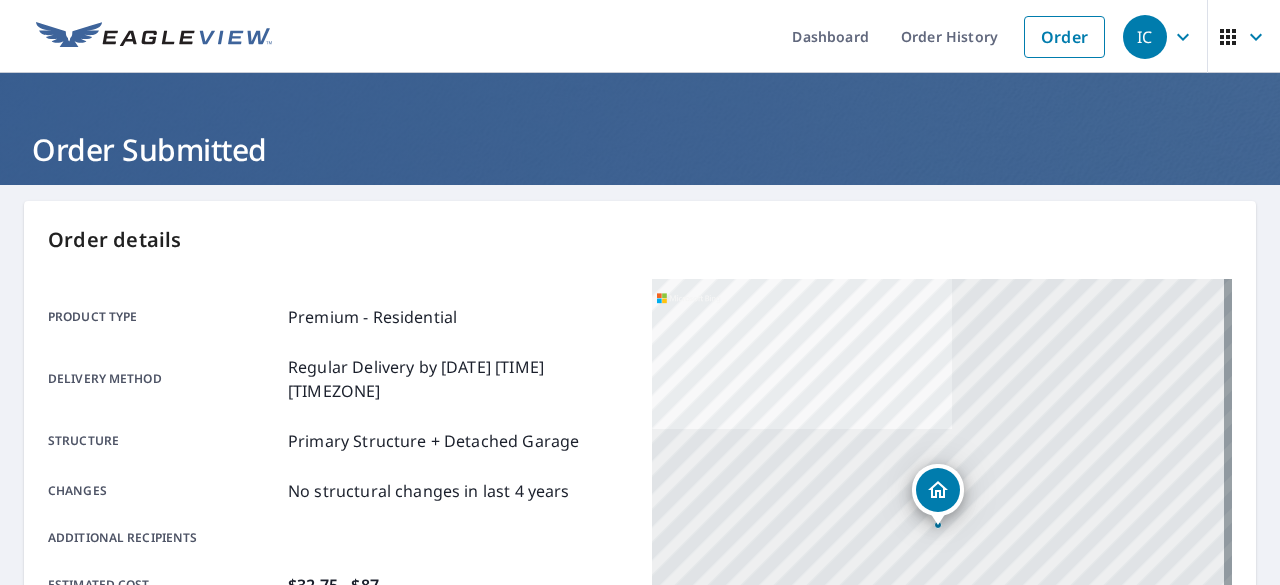 scroll, scrollTop: 590, scrollLeft: 0, axis: vertical 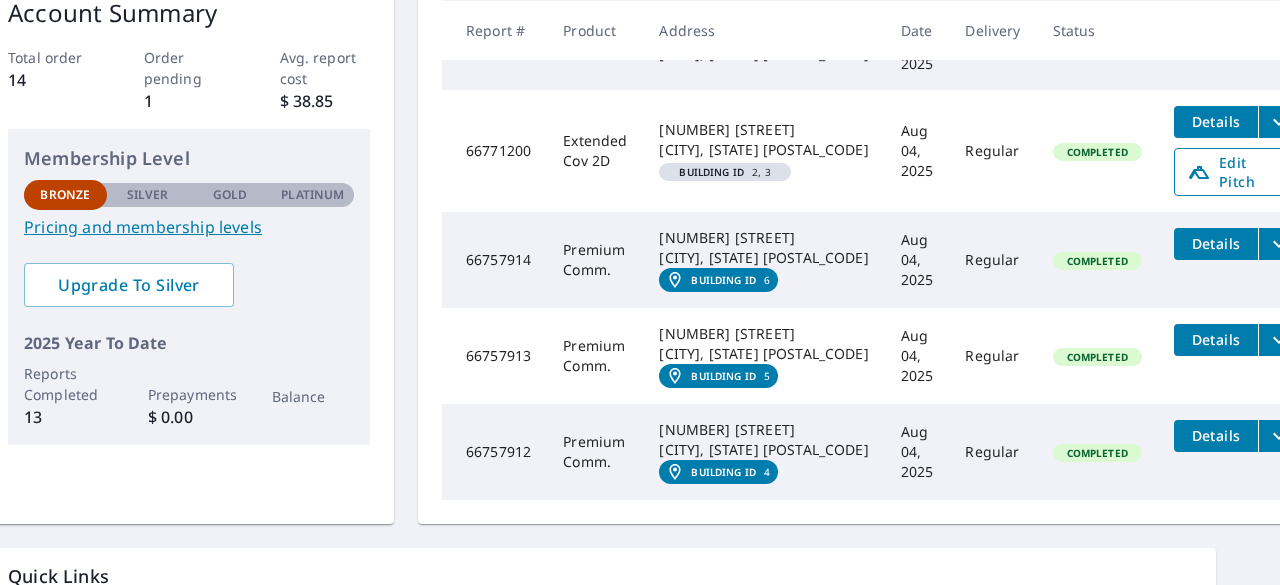 click on "Edit Pitch" at bounding box center [1236, 172] 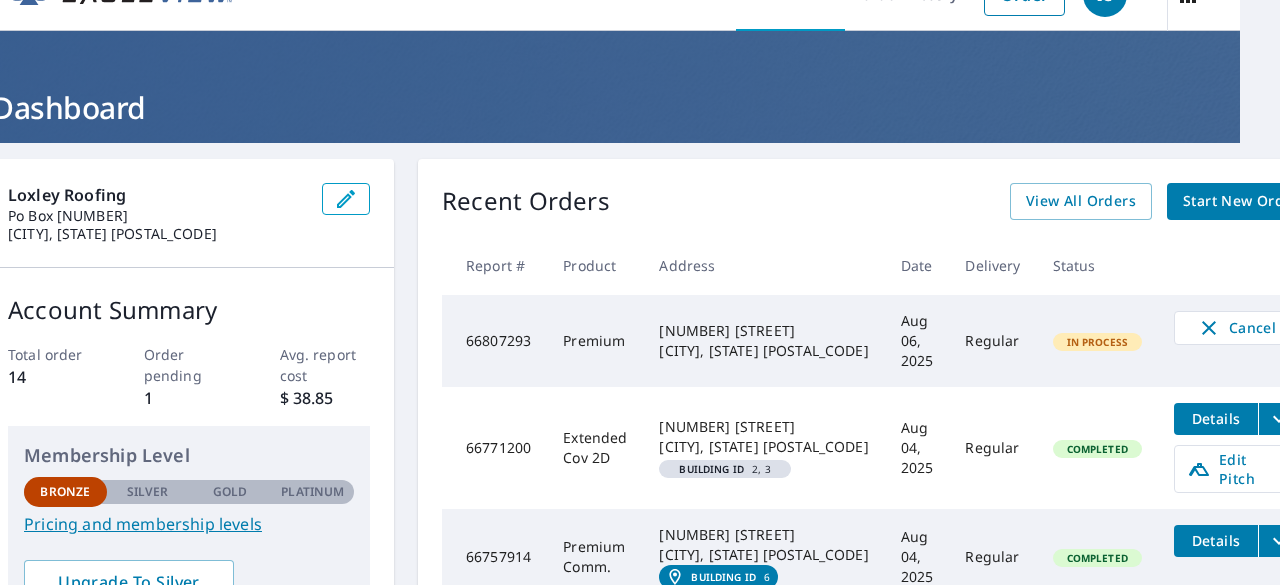 scroll, scrollTop: 122, scrollLeft: 40, axis: both 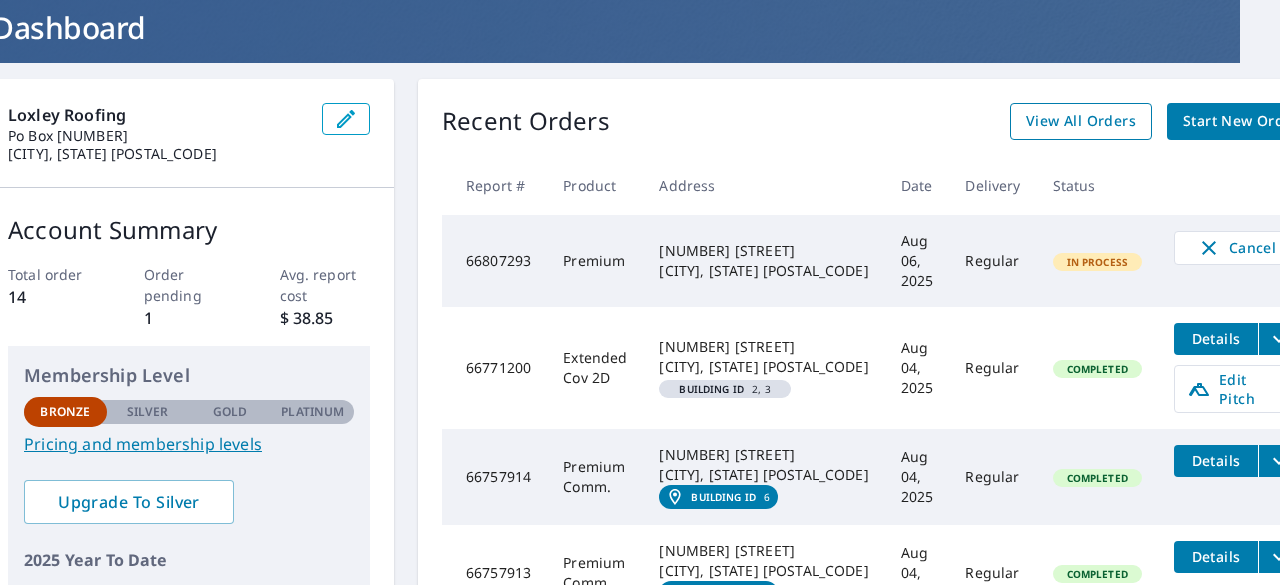 click on "View All Orders" at bounding box center (1081, 121) 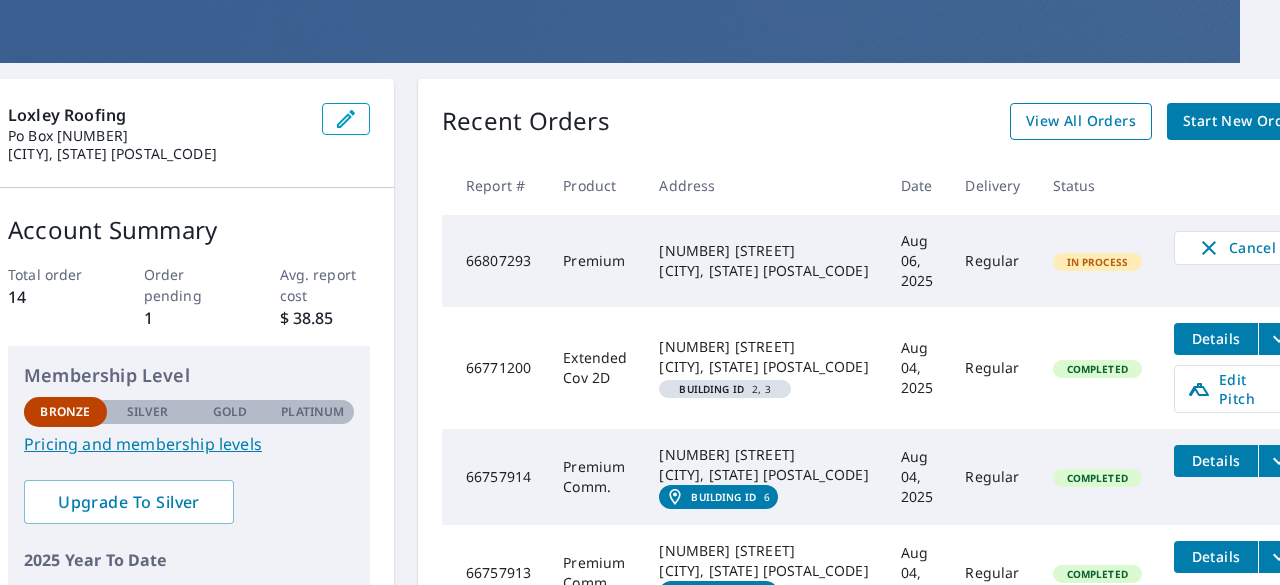 scroll, scrollTop: 122, scrollLeft: 0, axis: vertical 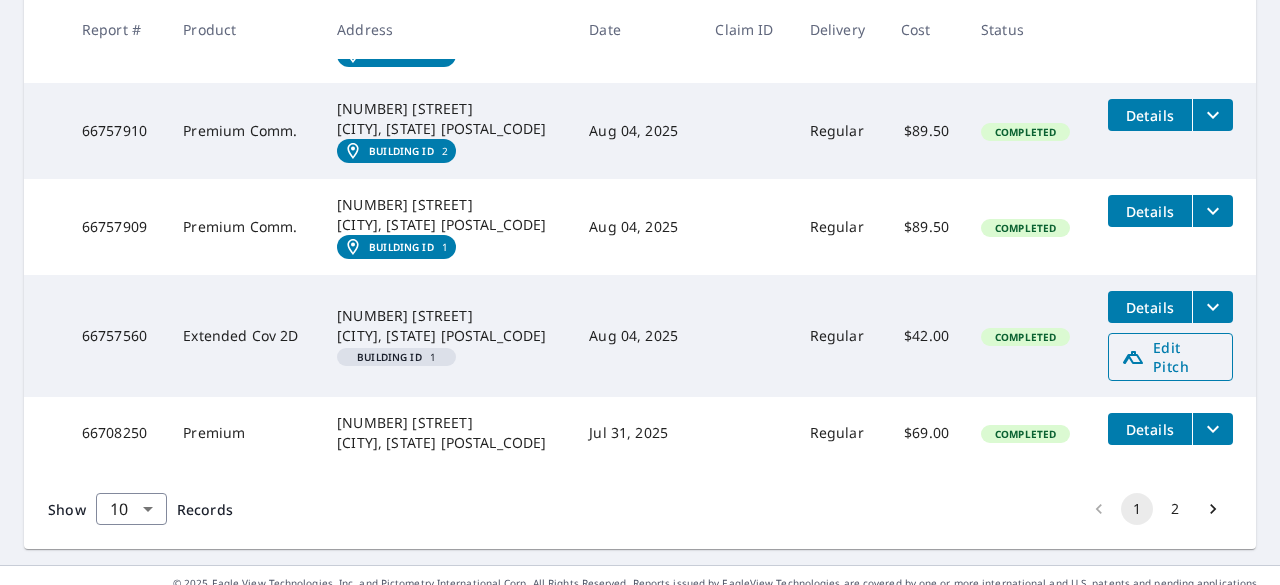 click on "Edit Pitch" at bounding box center [1170, 357] 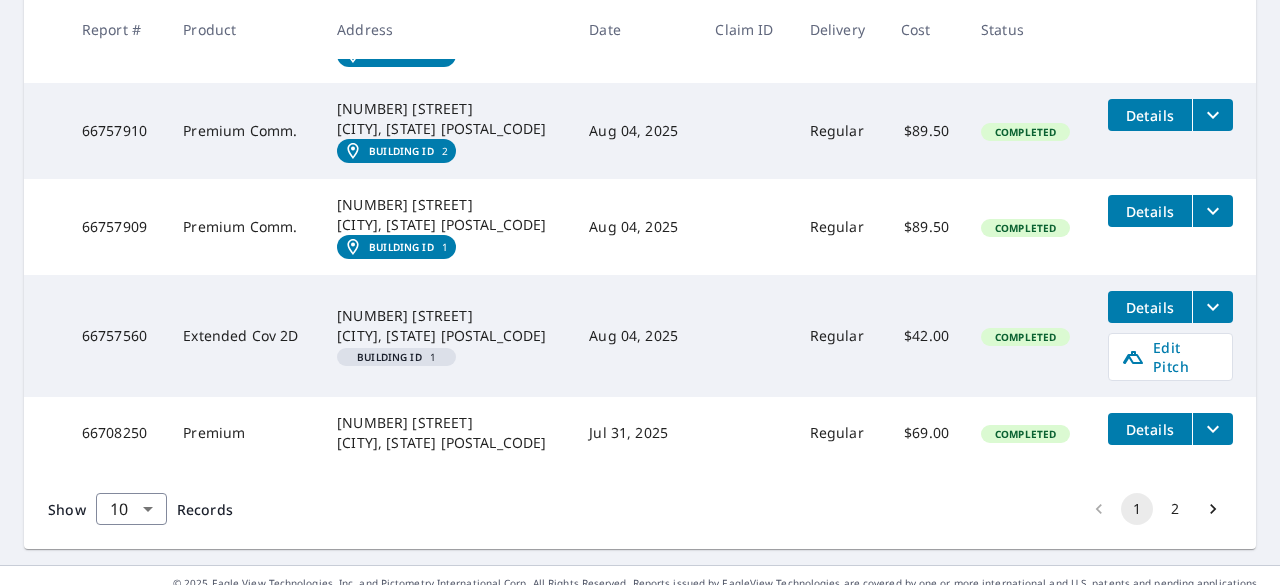 click on "Aug 04, 2025" at bounding box center [636, 227] 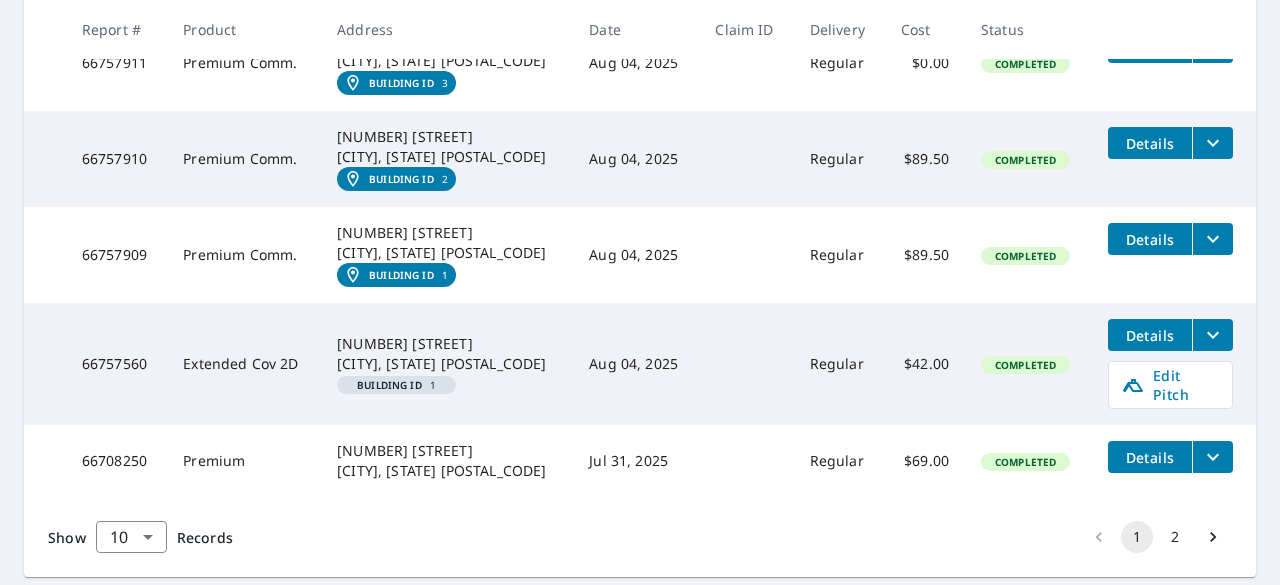 scroll, scrollTop: 898, scrollLeft: 0, axis: vertical 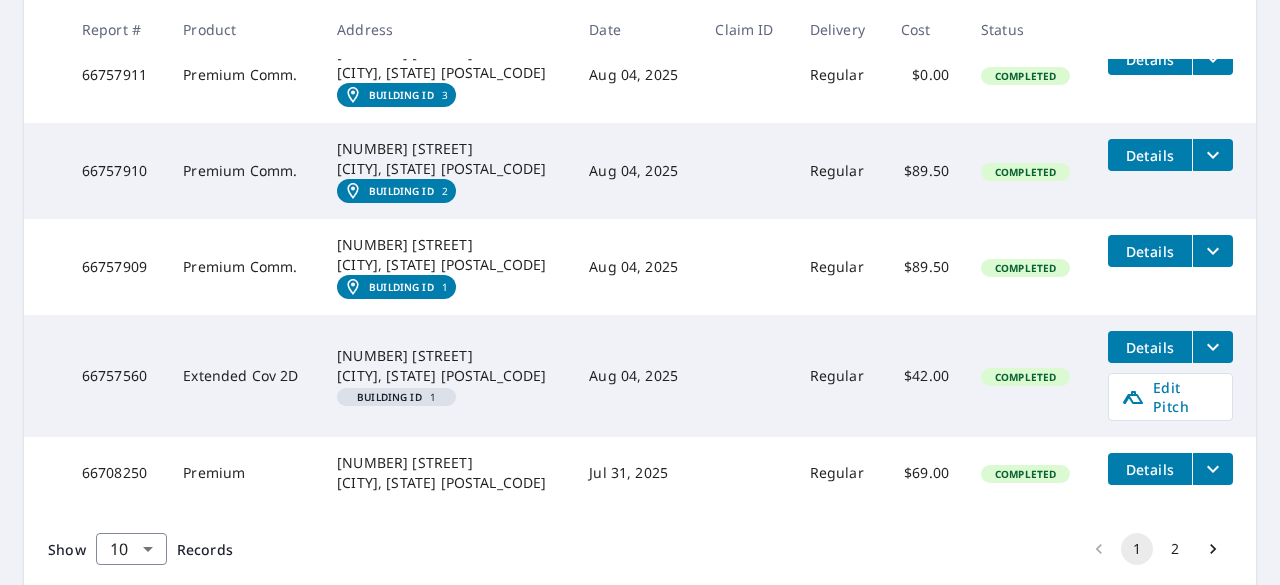 click on "Details" at bounding box center (1150, 347) 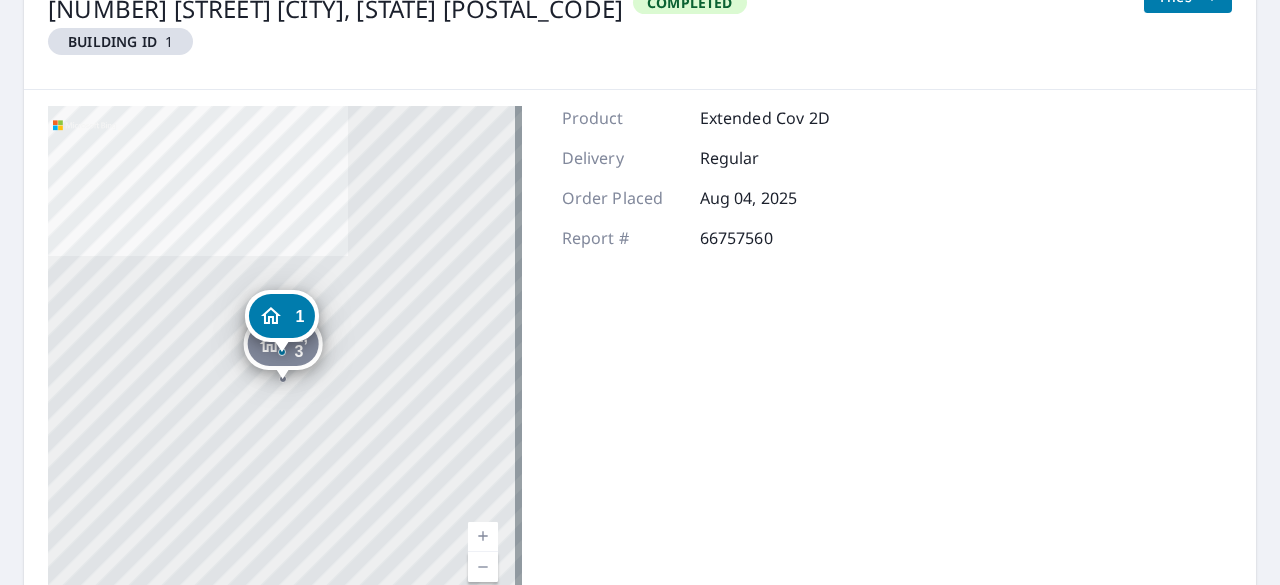 scroll, scrollTop: 283, scrollLeft: 0, axis: vertical 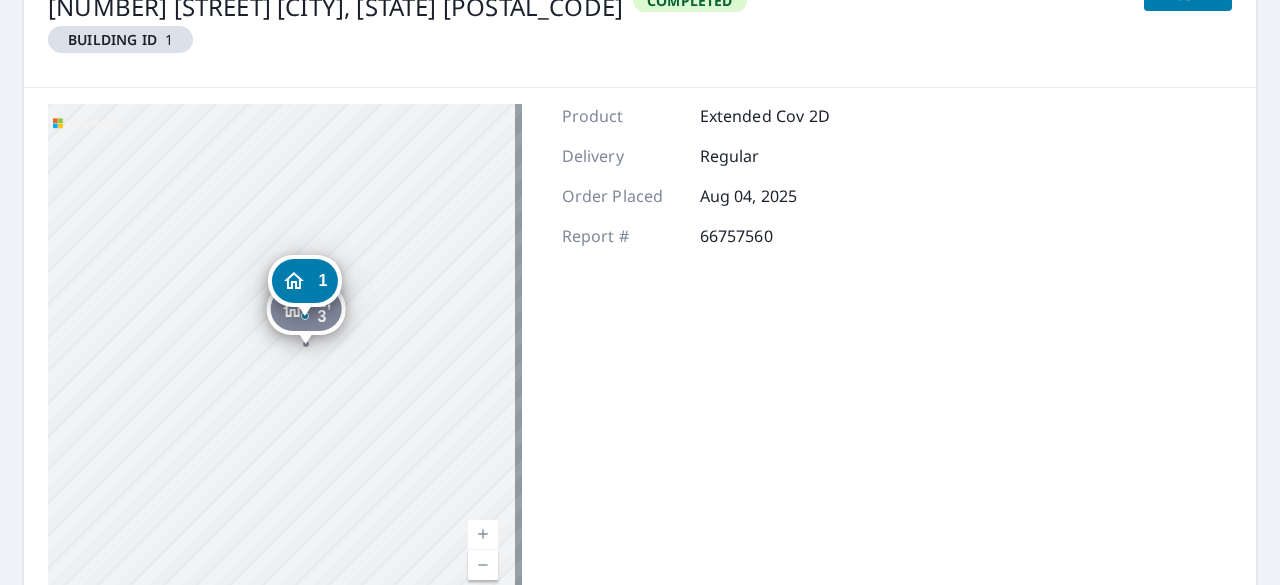 drag, startPoint x: 298, startPoint y: 412, endPoint x: 147, endPoint y: 375, distance: 155.46704 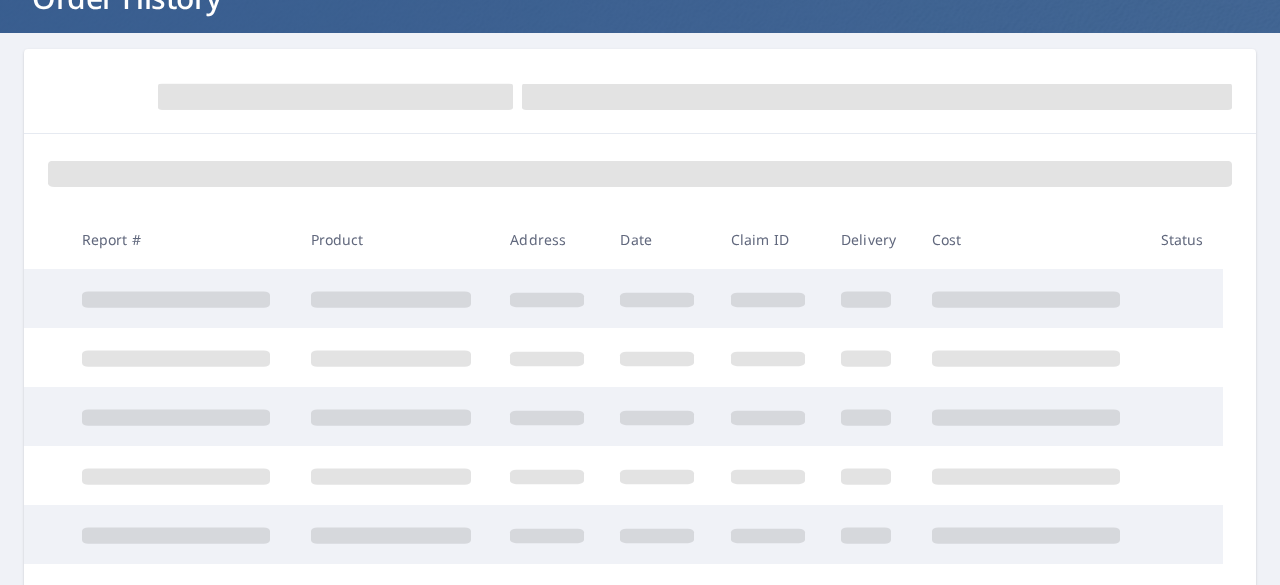 scroll, scrollTop: 150, scrollLeft: 0, axis: vertical 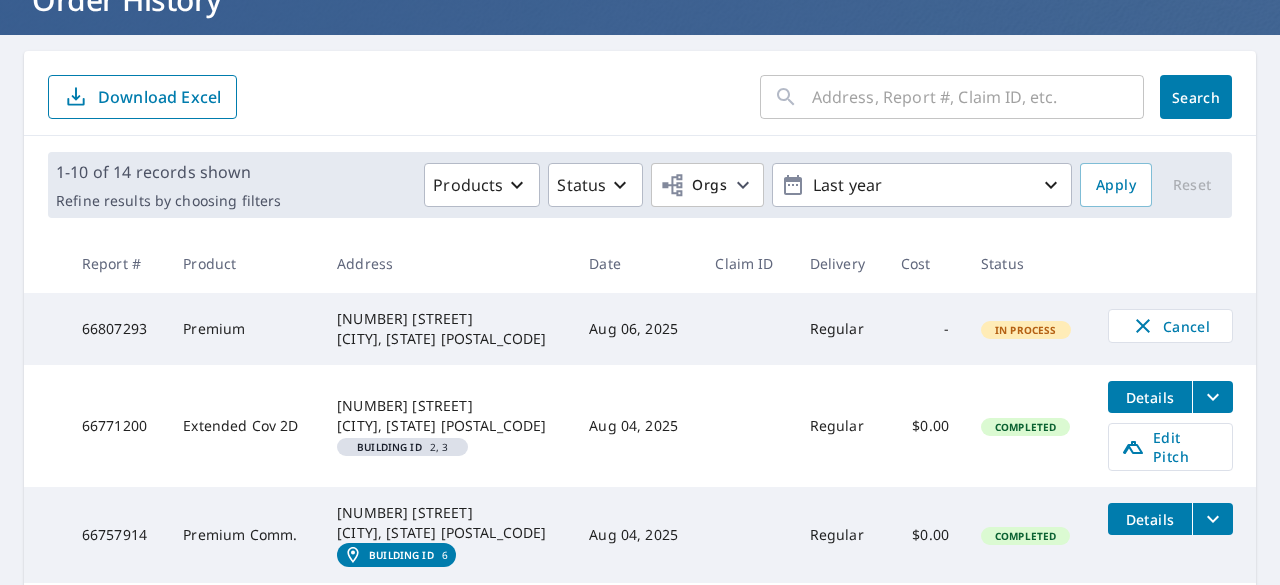 click on "Details" at bounding box center [1150, 397] 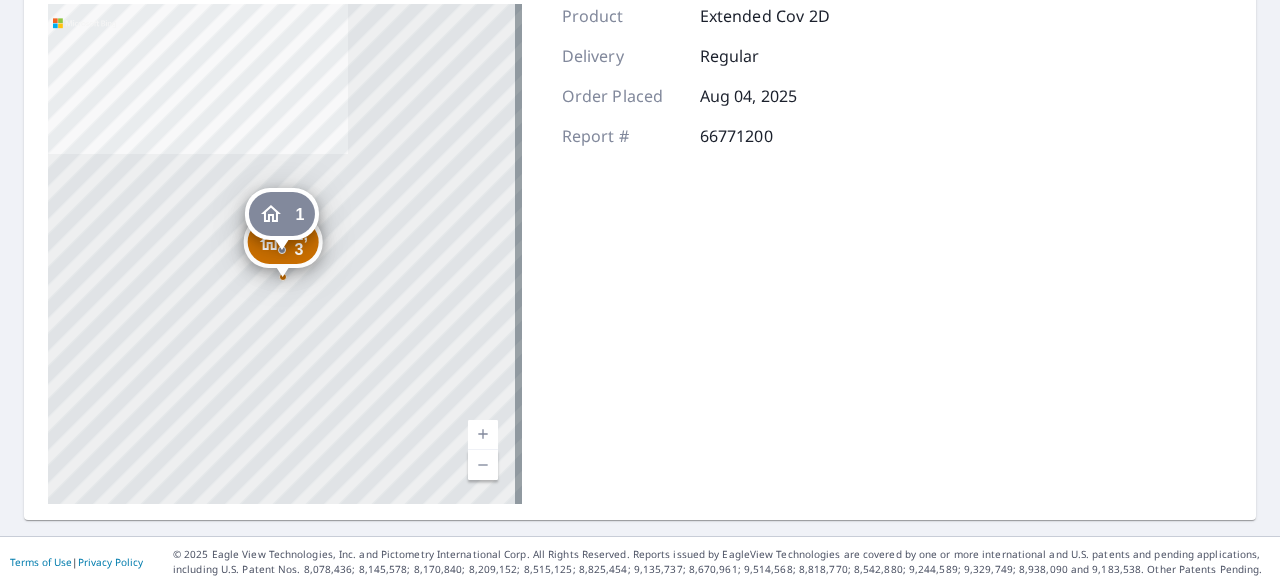 scroll, scrollTop: 0, scrollLeft: 0, axis: both 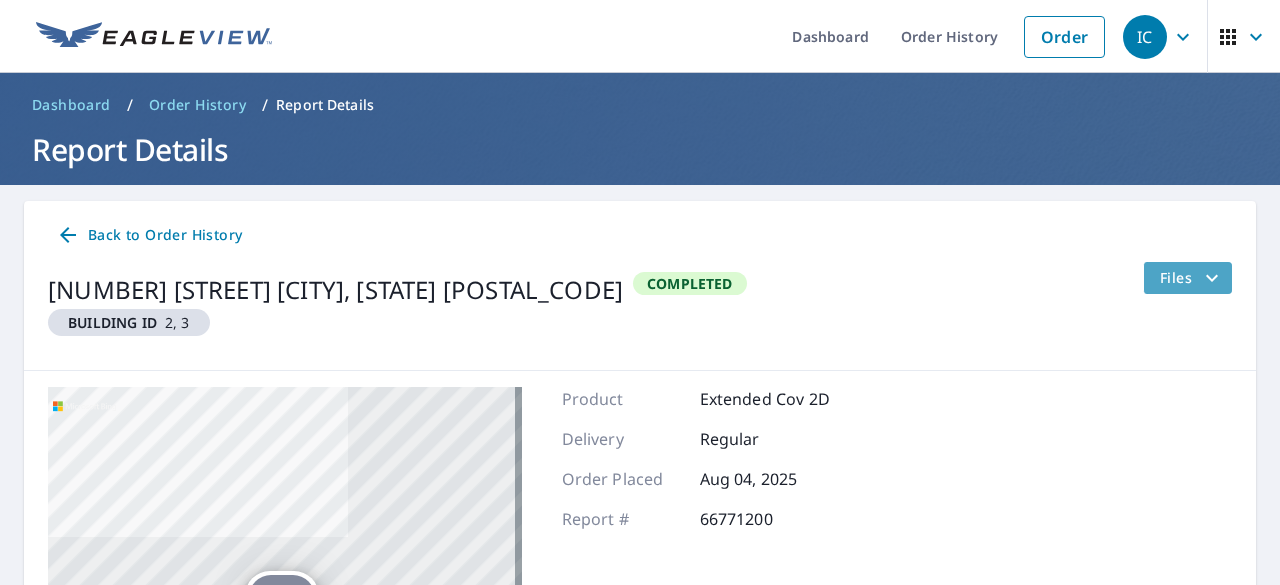 click on "Files" at bounding box center [1192, 278] 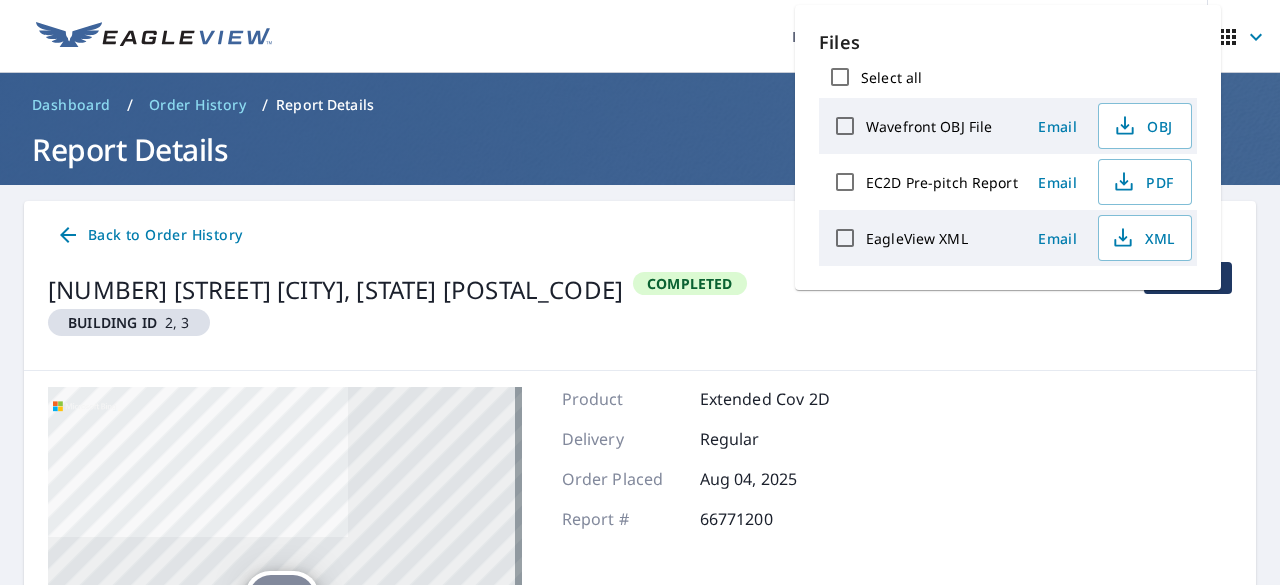 click on "Back to Order History 774 Us 64 E
Cashiers, NC 28717 Building ID 2, 3 Completed Files" at bounding box center (640, 286) 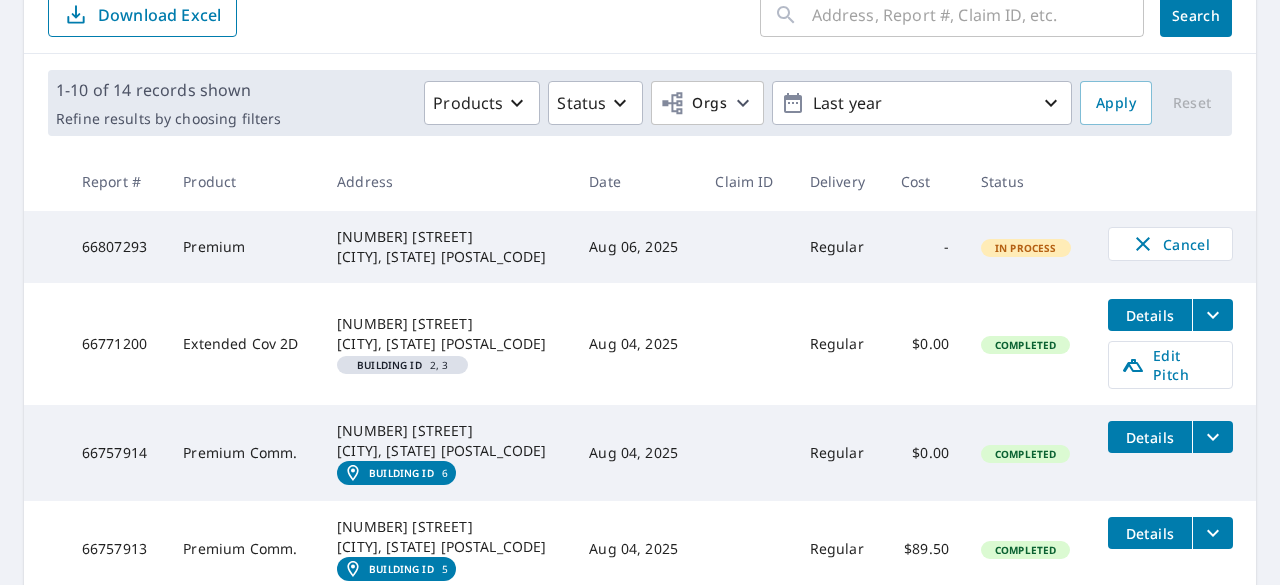 scroll, scrollTop: 231, scrollLeft: 0, axis: vertical 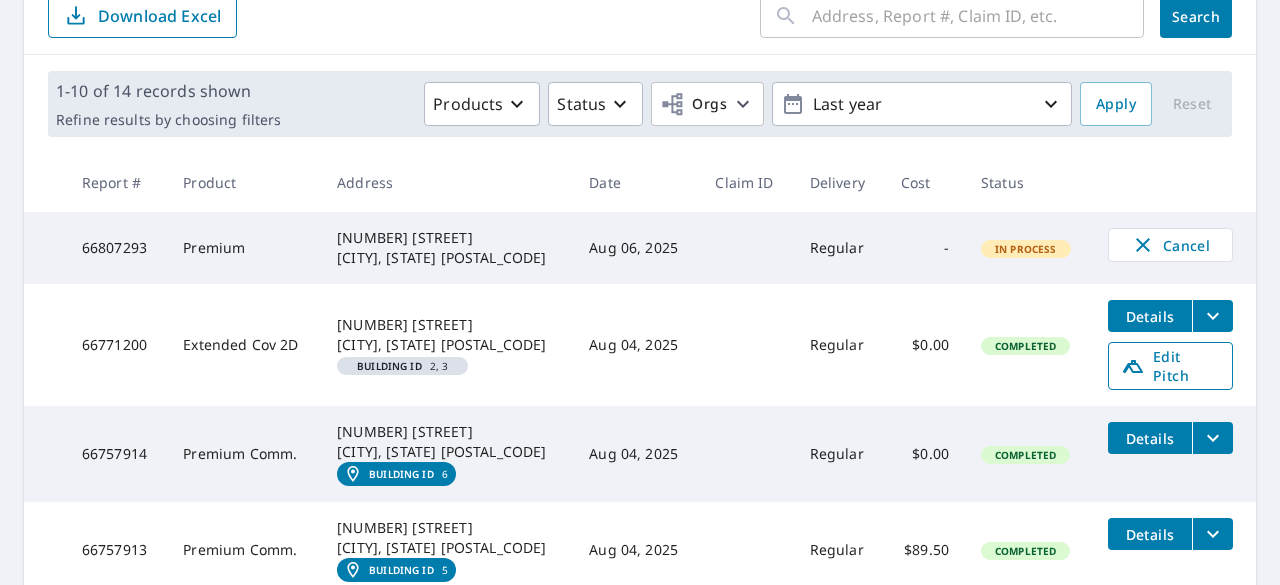 click on "Edit Pitch" at bounding box center [1170, 366] 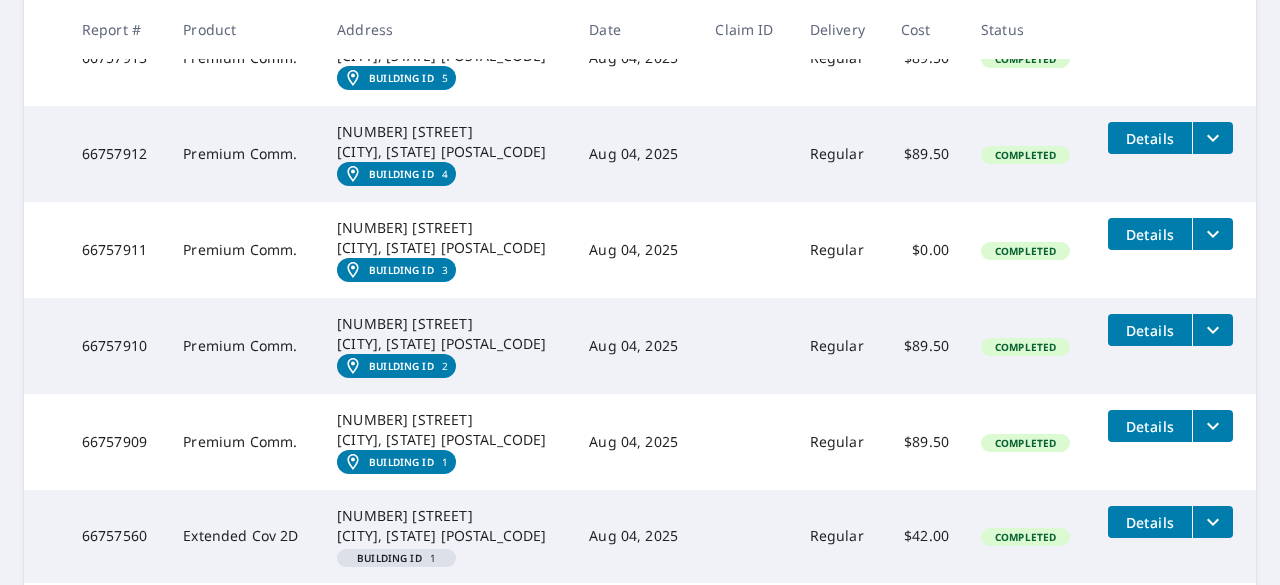 scroll, scrollTop: 924, scrollLeft: 0, axis: vertical 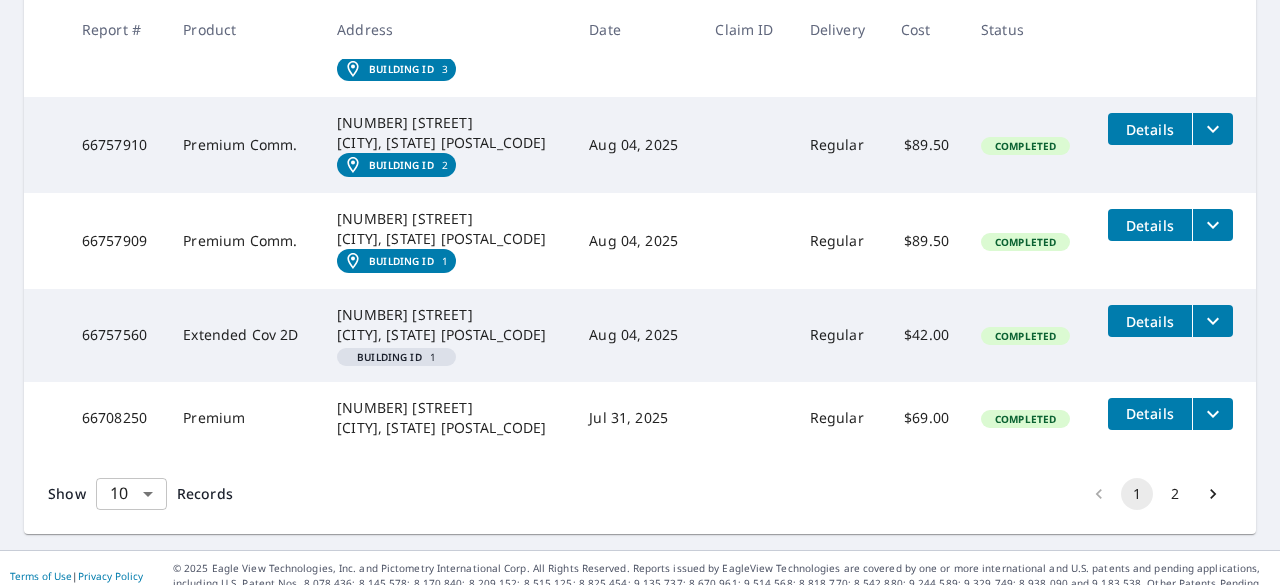 click on "IC IC
Dashboard Order History Order IC Dashboard / Order History Order History ​ Search Download Excel 1-10 of 14 records shown Refine results by choosing filters Products Status Orgs Last year Apply Reset Report # Product Address Date Claim ID Delivery Cost Status 66807293 Premium 1355 Trays Island Rd
Sapphire, NC 28774 Aug 06, 2025 Regular - In Process Cancel 66771200 Extended Cov 2D 774 Us 64 E
Cashiers, NC 28717 Building ID 2, 3 Aug 04, 2025 Regular $0.00 Completed Details Edit Pitch 66757914 Premium Comm. 37 Commons Dr
Cashiers, NC 28717 Building ID 6 Aug 04, 2025 Regular $0.00 Completed Details 66757913 Premium Comm. 41 Commons Dr
Cashiers, NC 28717 Building ID 5 Aug 04, 2025 Regular $89.50 Completed Details 66757912 Premium Comm. 37 Commons Dr
Cashiers, NC 28717 Building ID 4 Aug 04, 2025 Regular $89.50 Completed Details 66757911 Premium Comm. 6 Commons Dr
Cashiers, NC 28717 Building ID 3 Aug 04, 2025 Regular $0.00 Completed Details 66757910 Premium Comm. 46 Commons Dr
Cashiers, NC 28717 2 1 1" at bounding box center [640, 292] 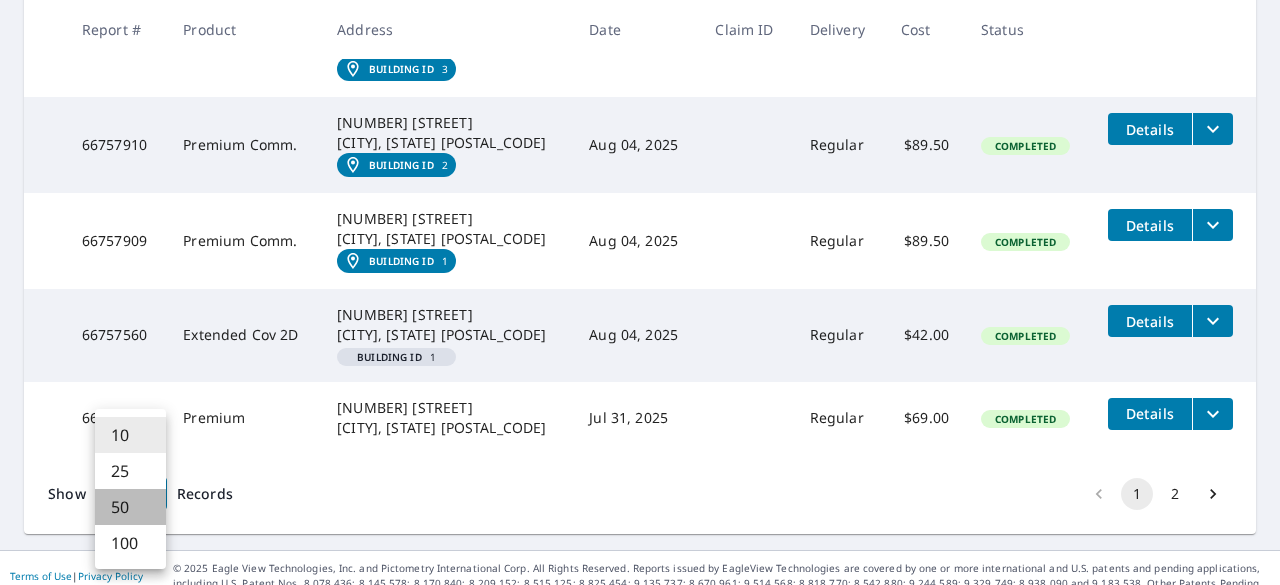click on "50" at bounding box center [130, 507] 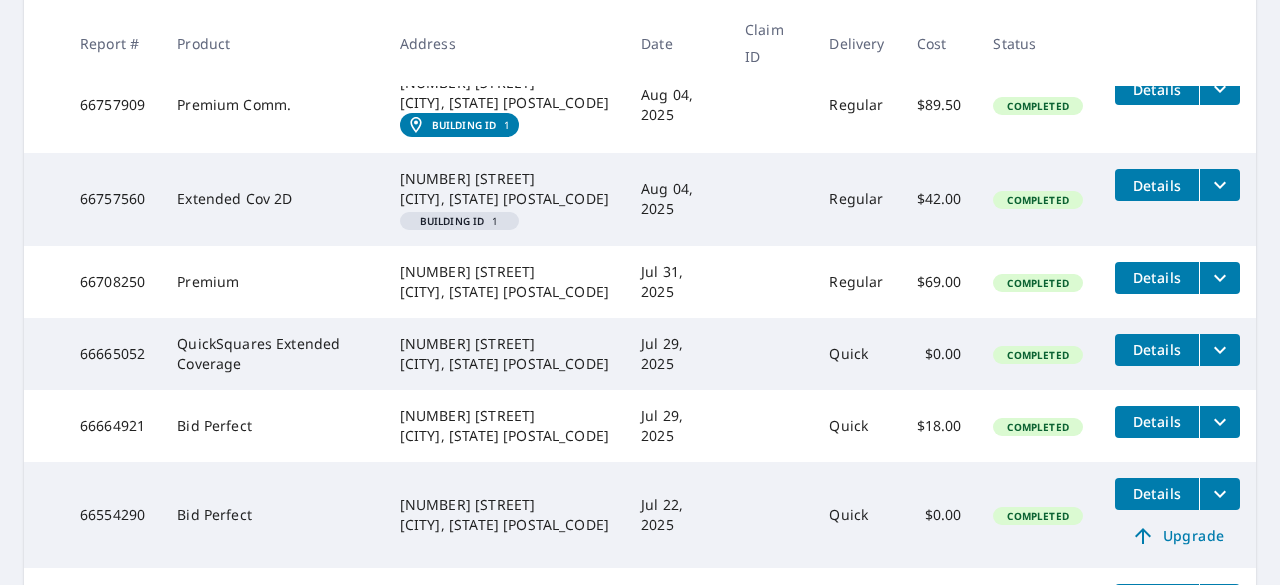 scroll, scrollTop: 1086, scrollLeft: 0, axis: vertical 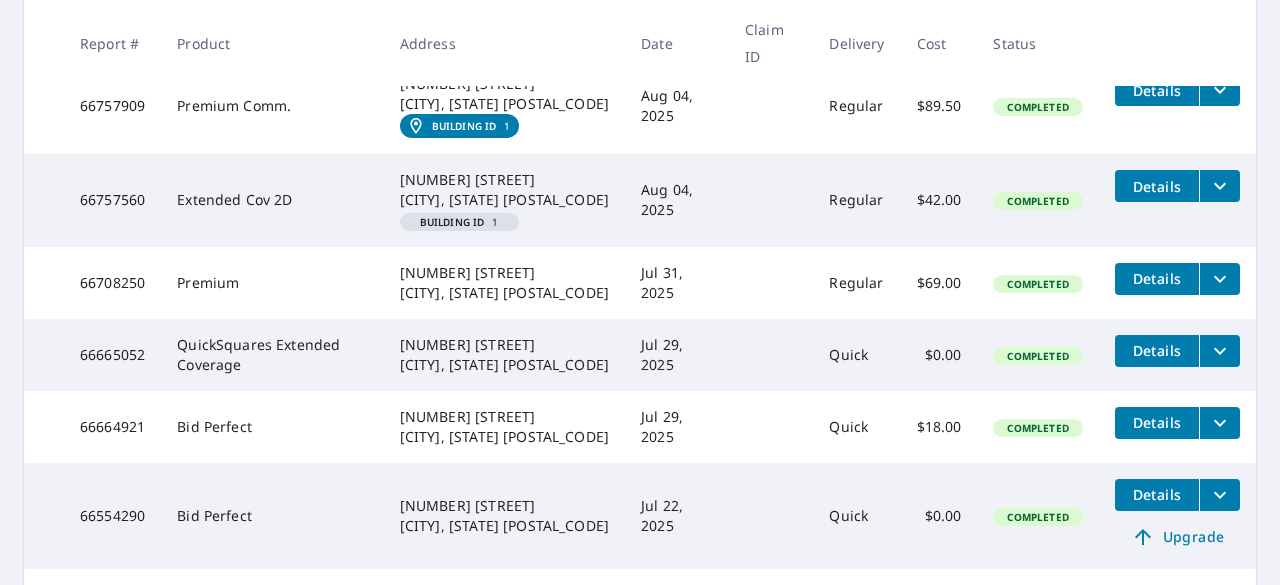 click on "Details" at bounding box center [1157, 350] 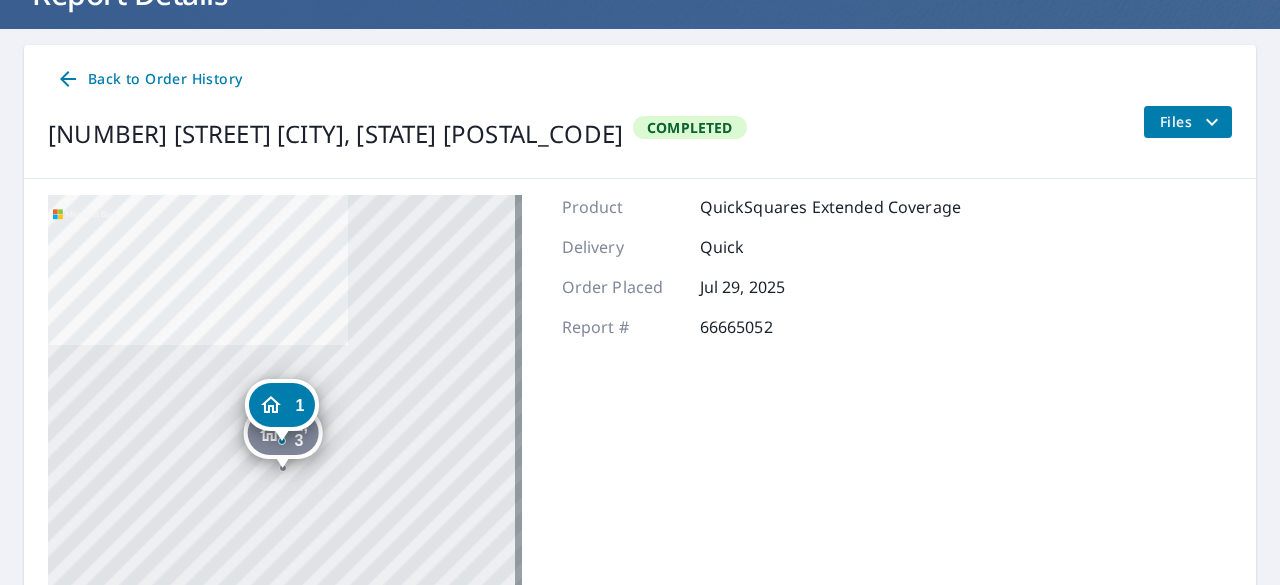 scroll, scrollTop: 157, scrollLeft: 0, axis: vertical 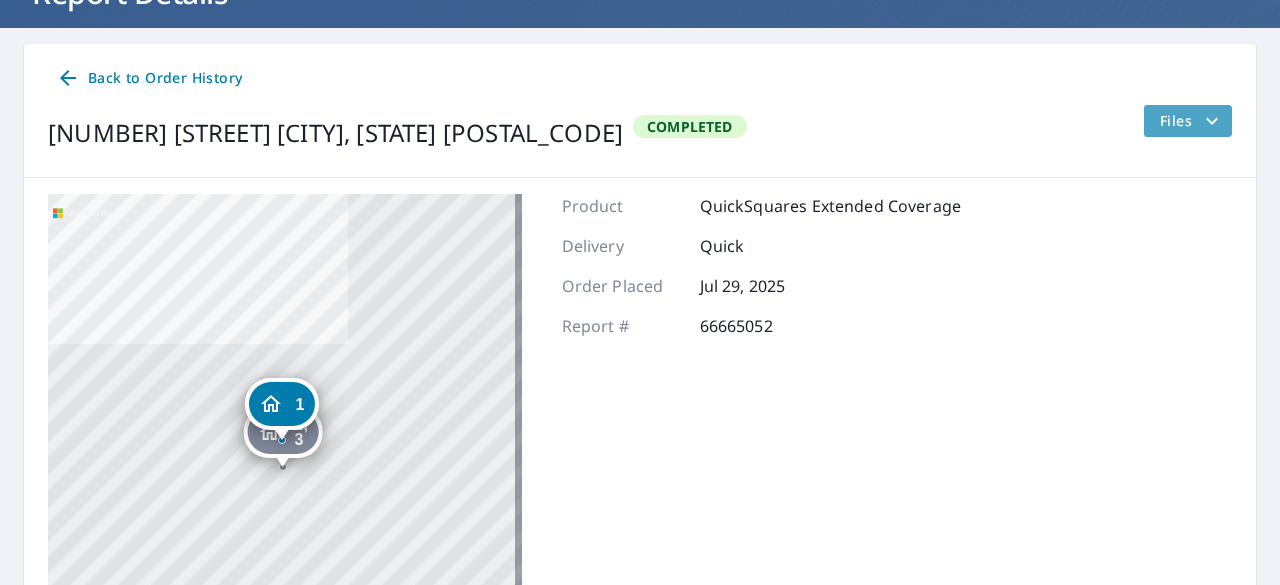 click on "Files" at bounding box center (1192, 121) 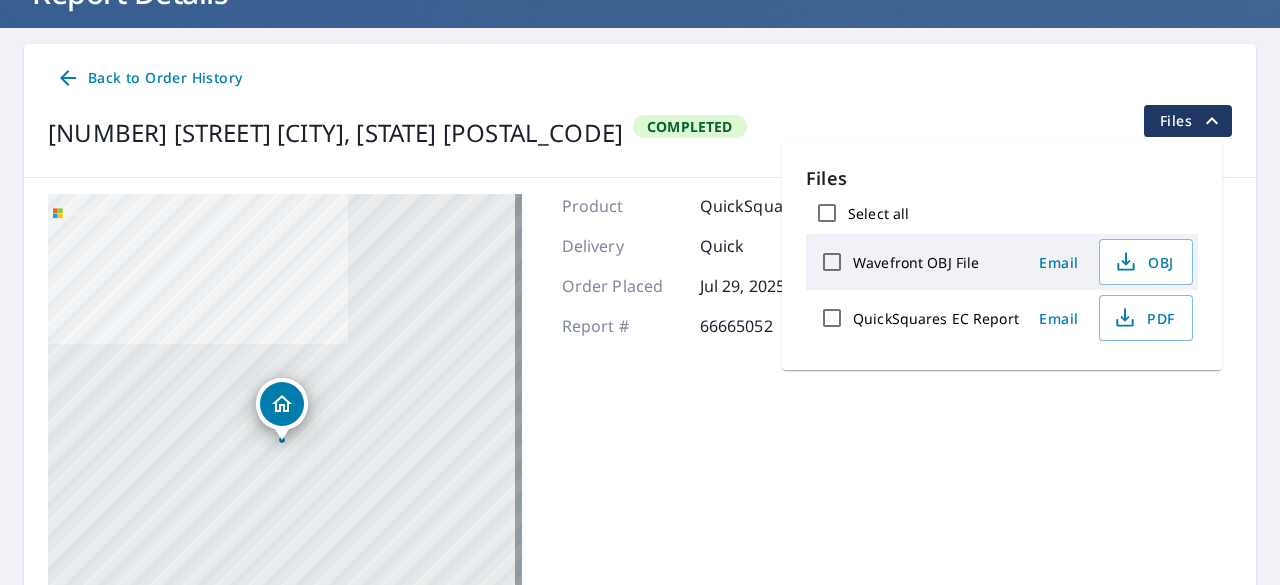 click on "Files" at bounding box center [1192, 121] 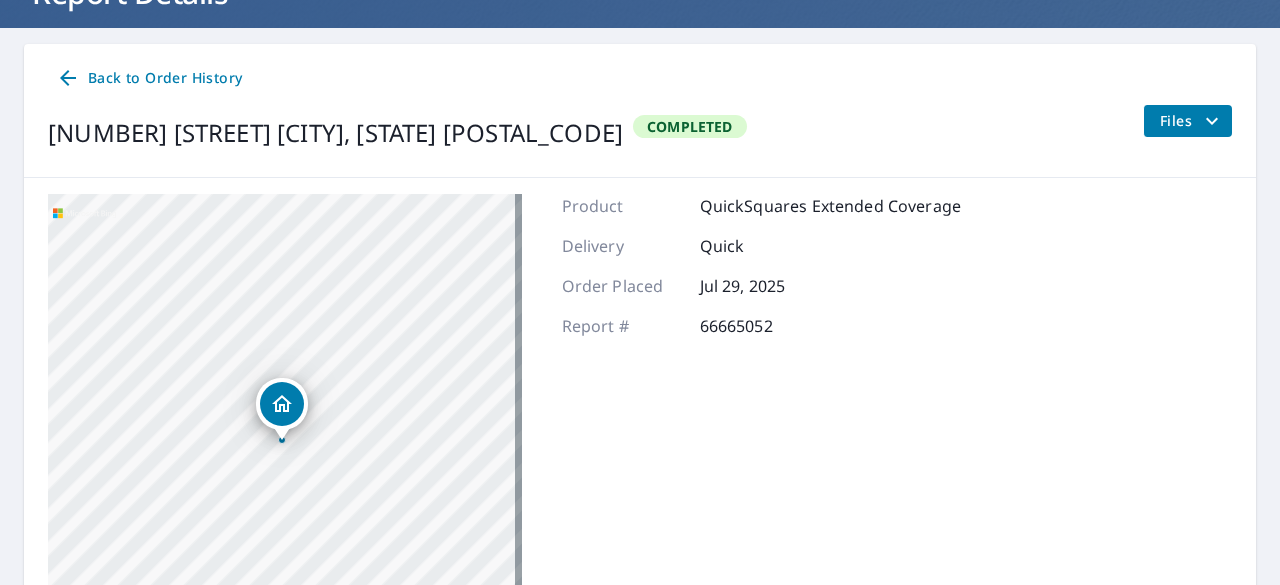 click on "Files" at bounding box center [1192, 121] 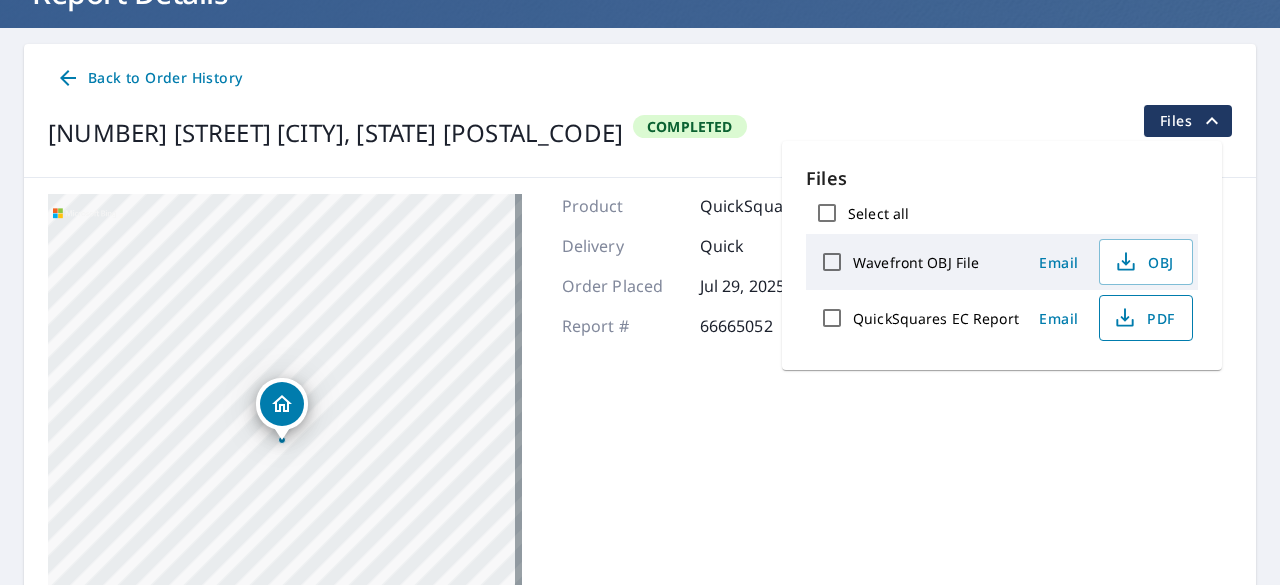 click on "PDF" at bounding box center [1144, 318] 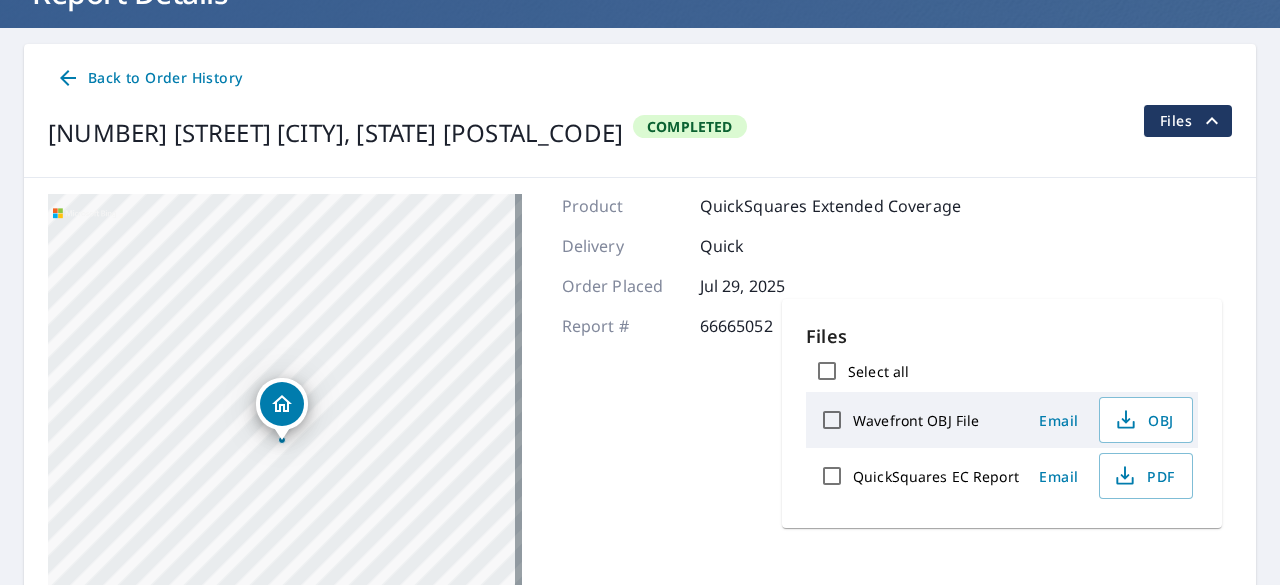 scroll, scrollTop: 0, scrollLeft: 0, axis: both 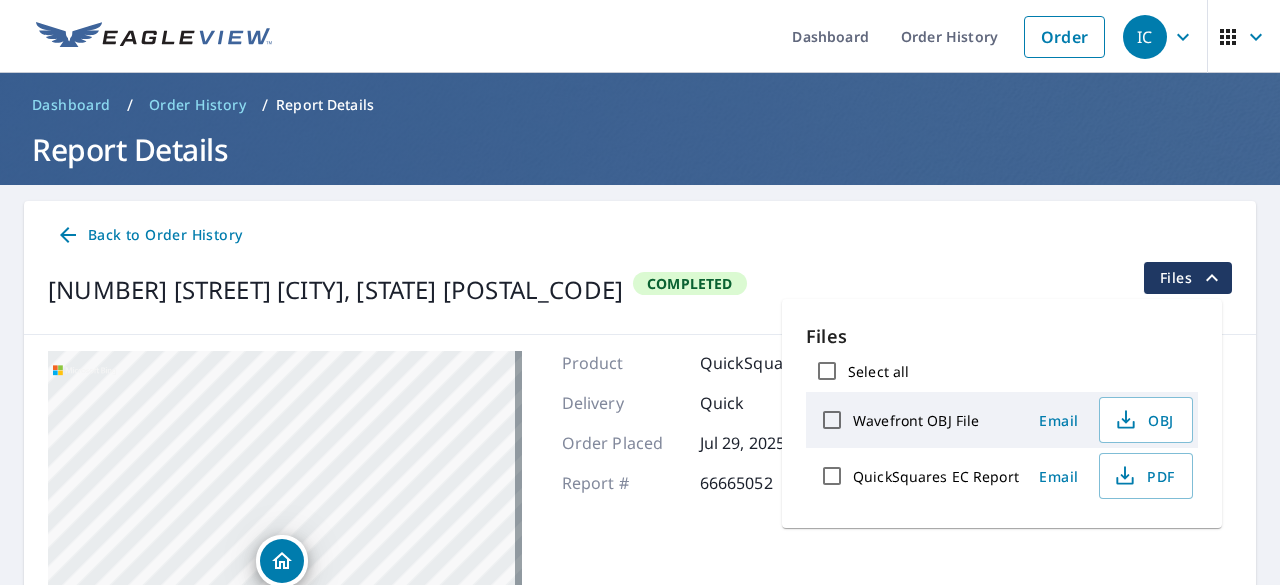 click 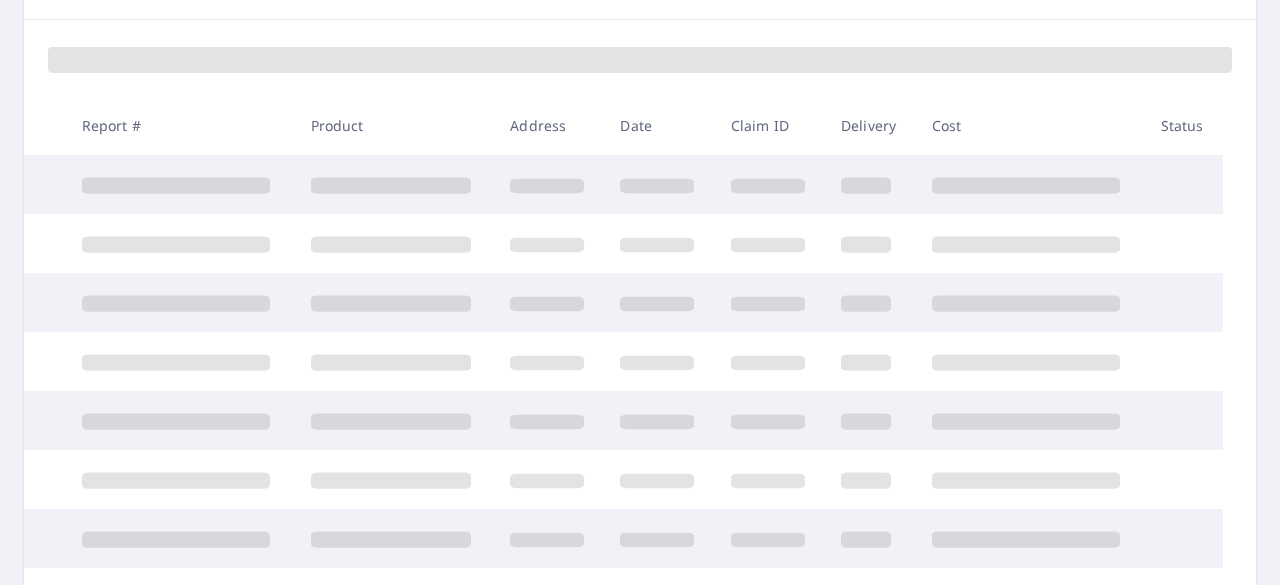 scroll, scrollTop: 272, scrollLeft: 0, axis: vertical 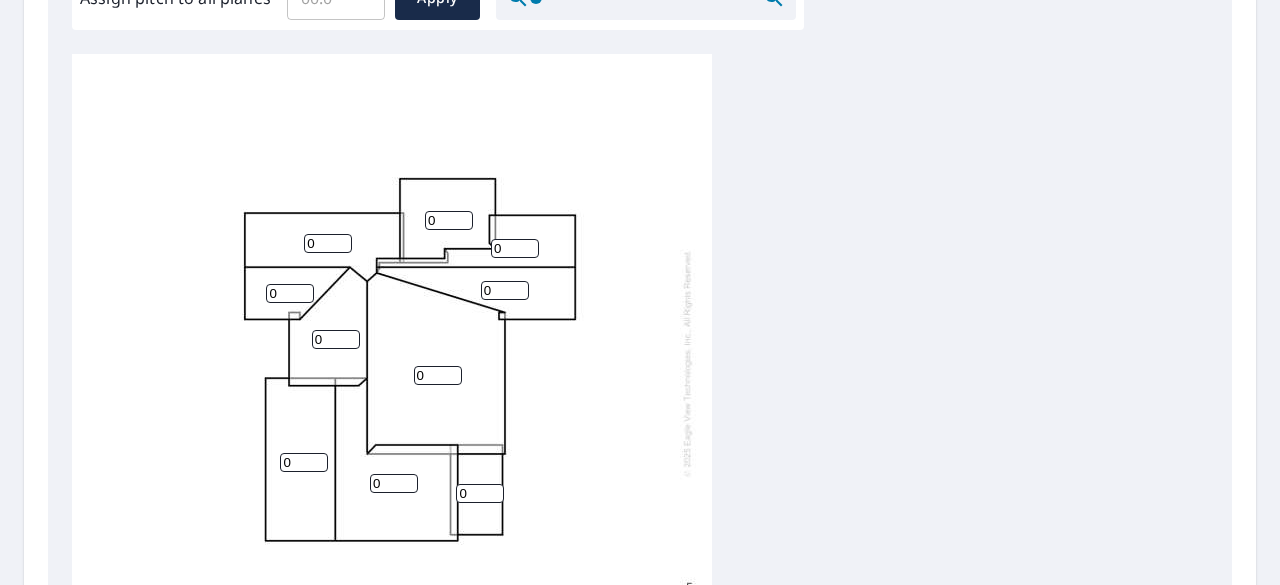 click on "0" at bounding box center [304, 462] 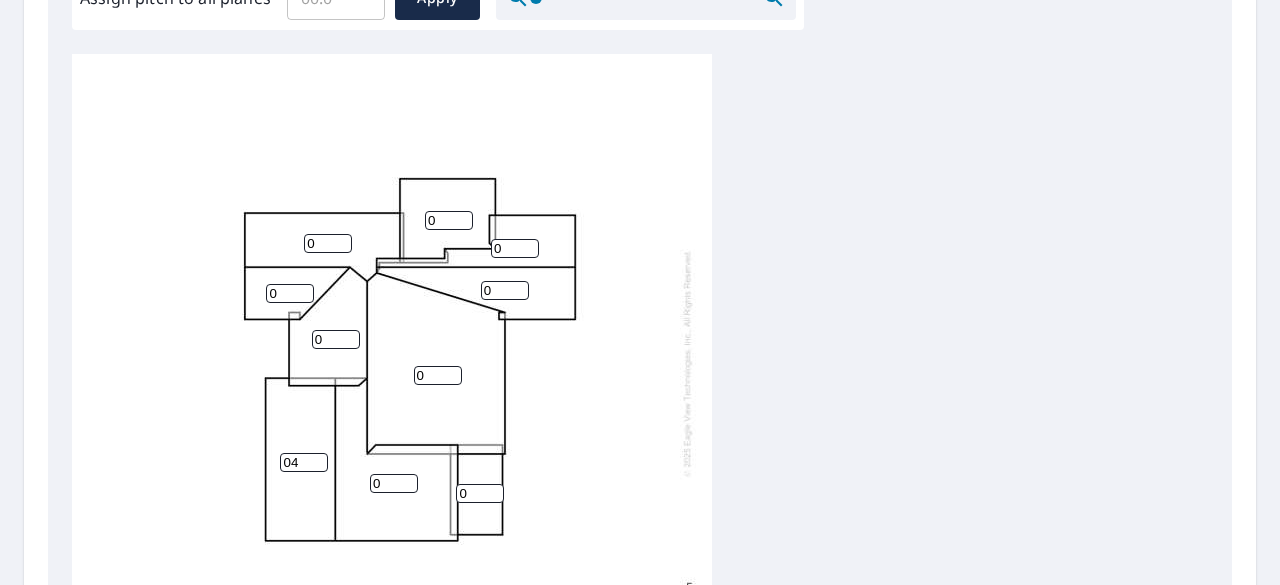 type on "0" 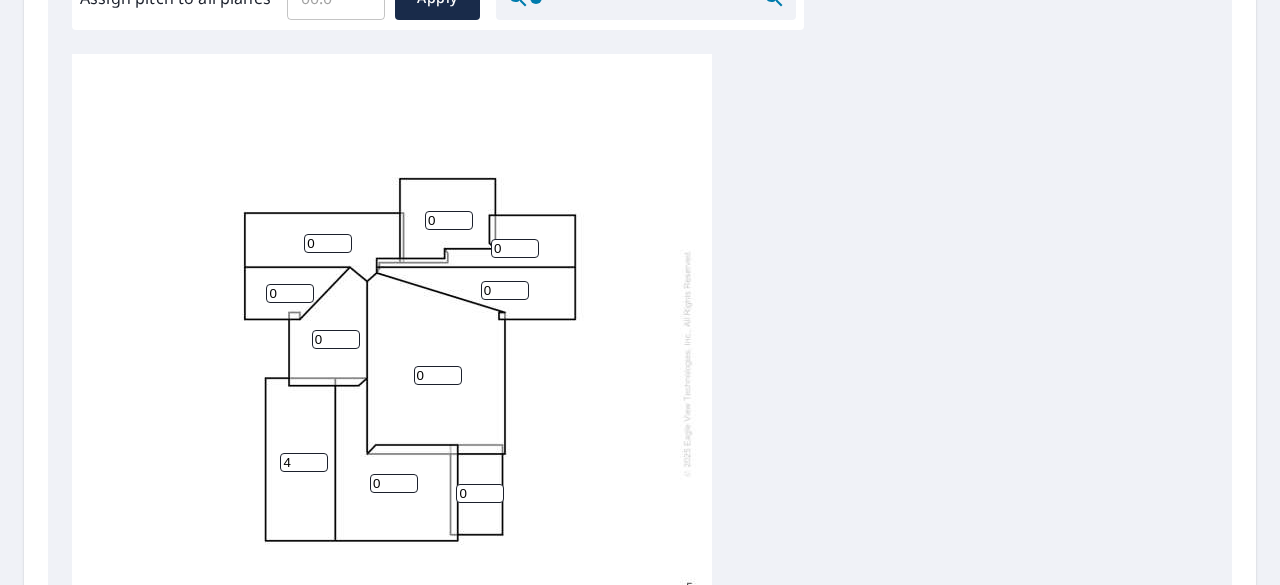 type on "4" 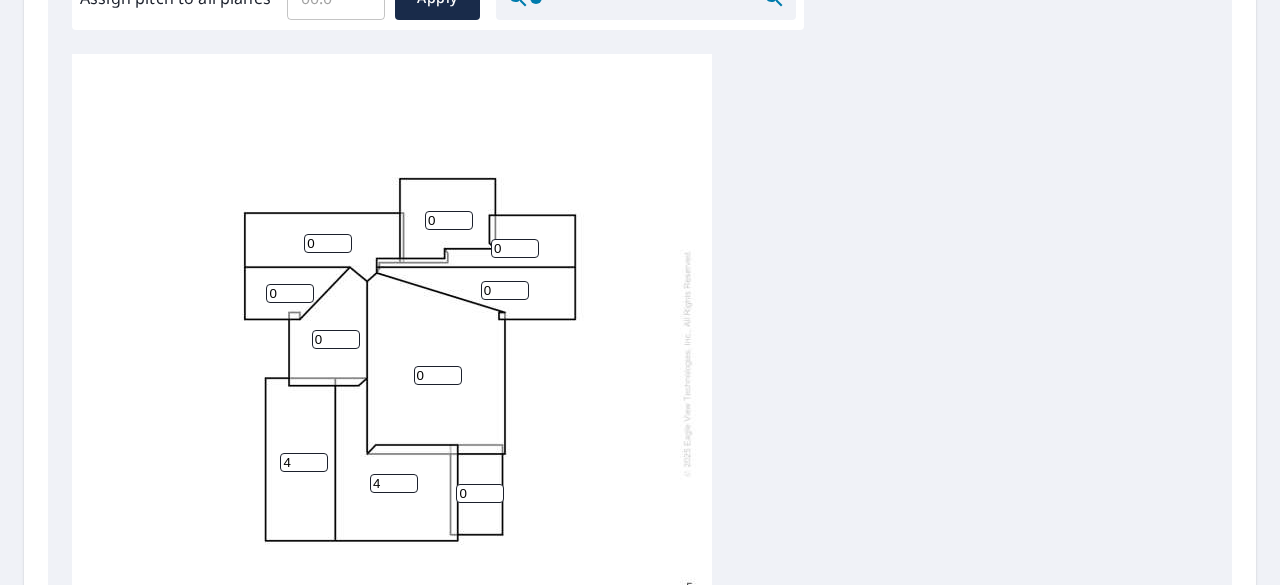 type on "4" 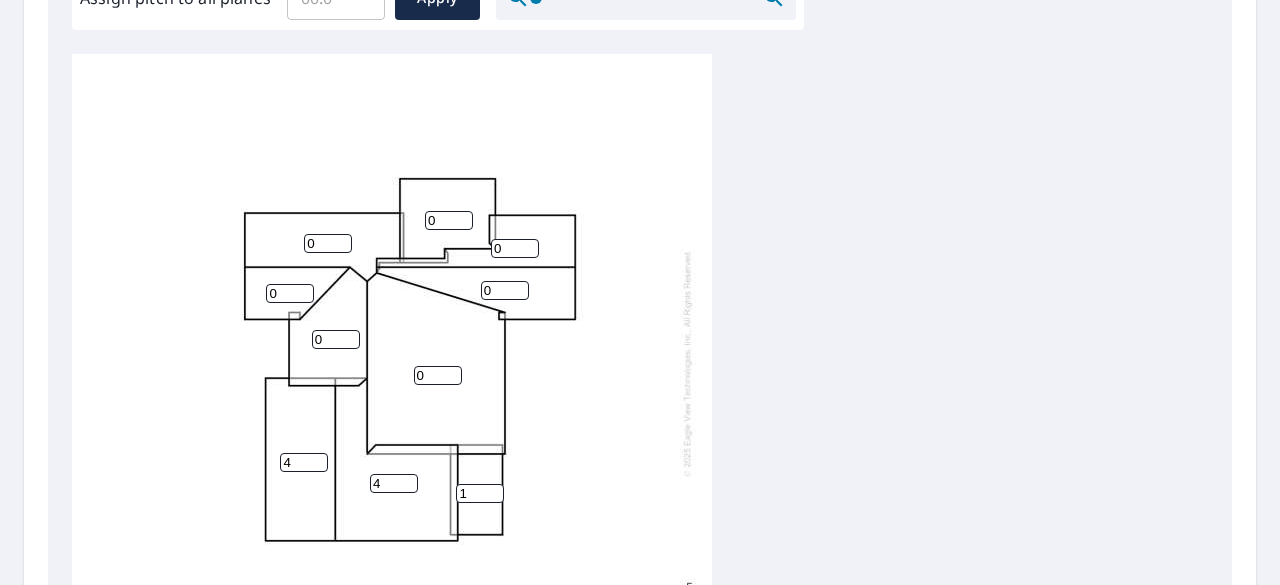 click on "1" at bounding box center (480, 493) 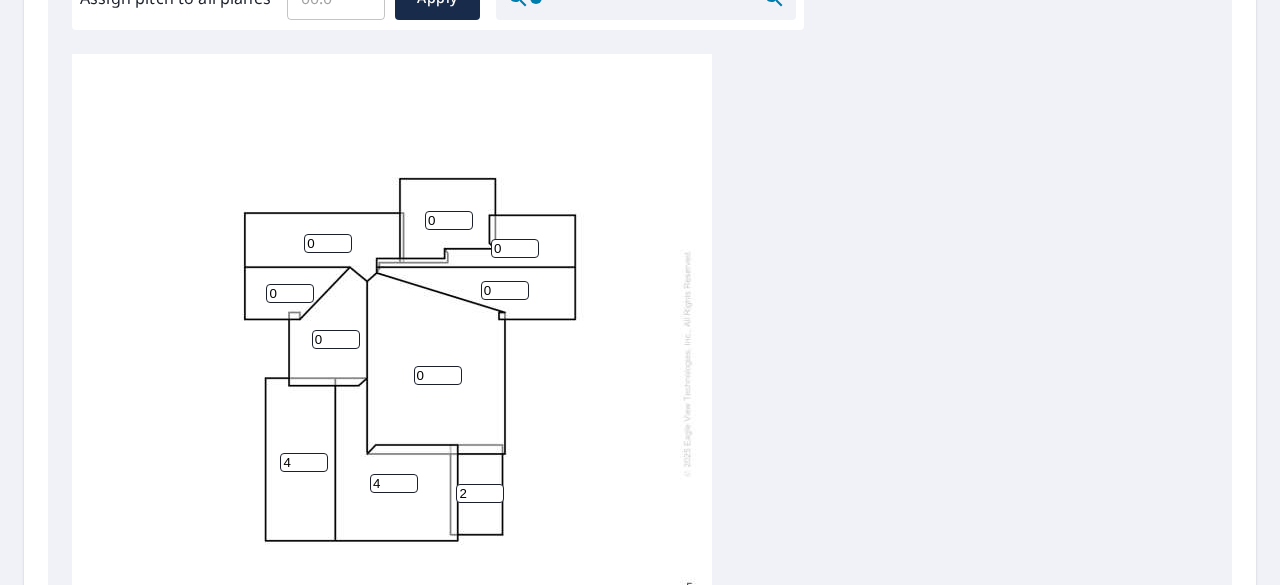 type on "2" 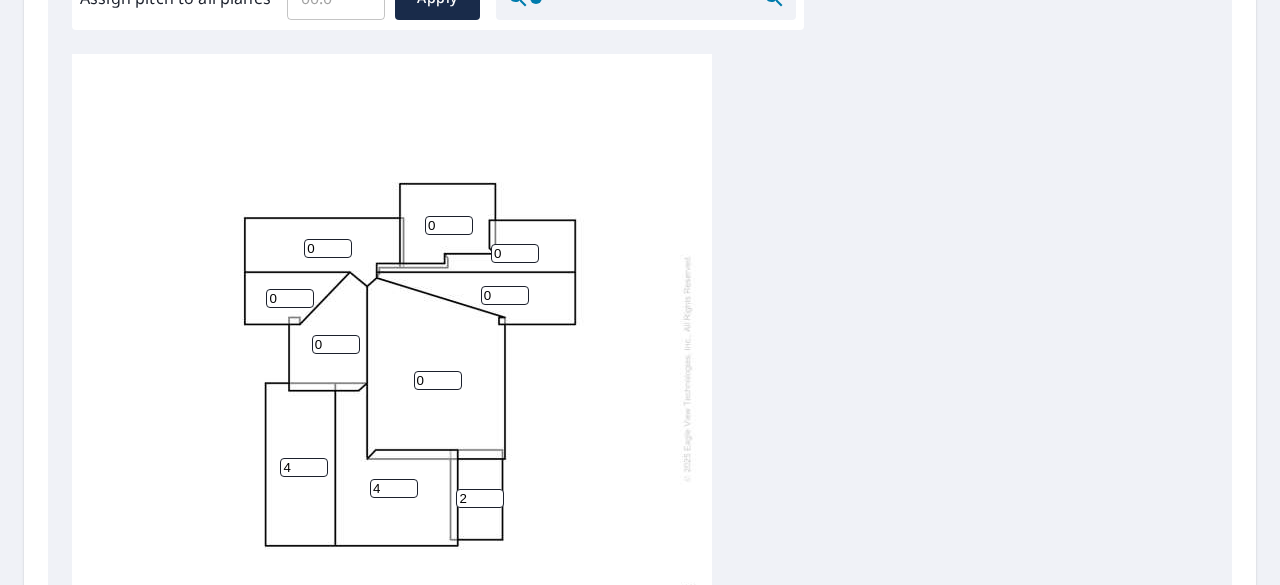 scroll, scrollTop: 20, scrollLeft: 0, axis: vertical 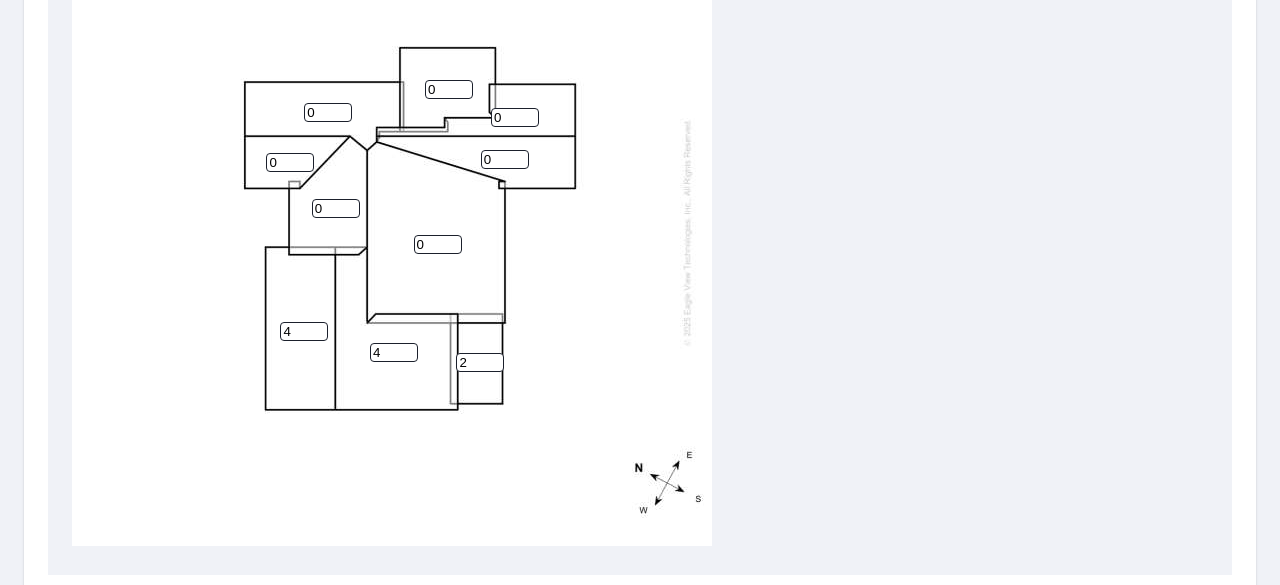 click on "0" at bounding box center [449, 89] 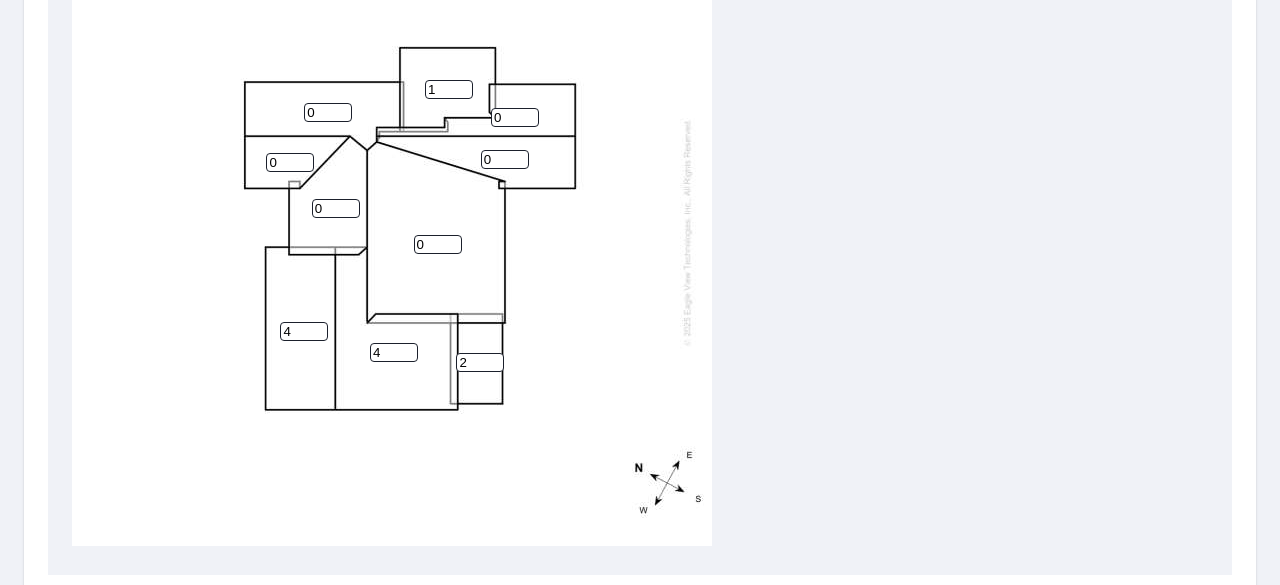 click on "1" at bounding box center [449, 89] 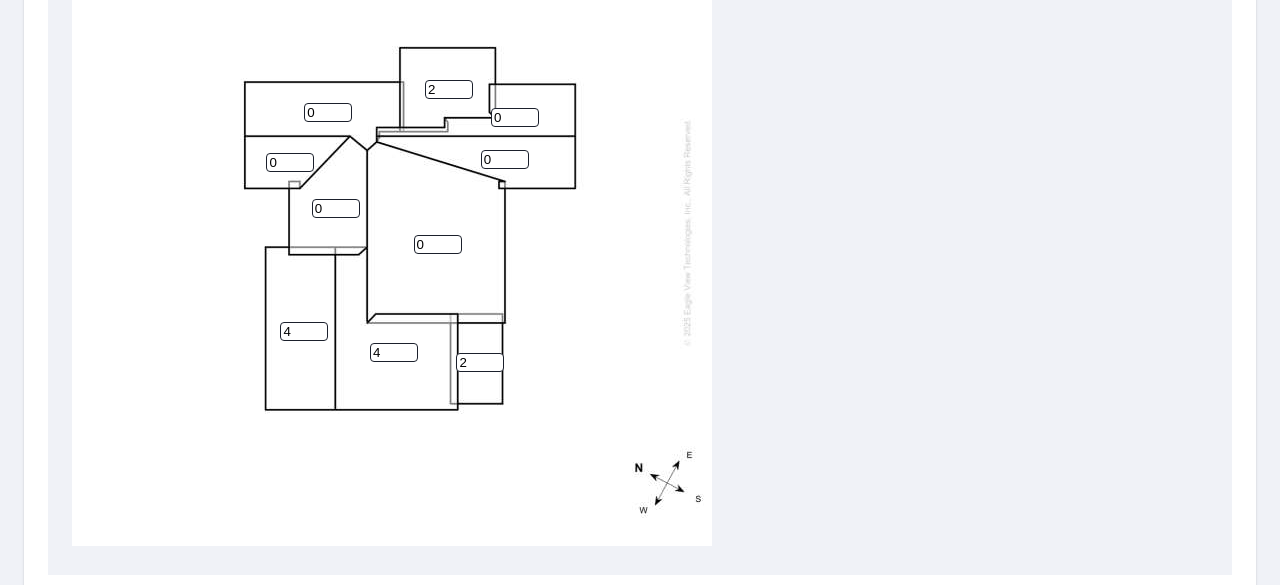 click on "2" at bounding box center [449, 89] 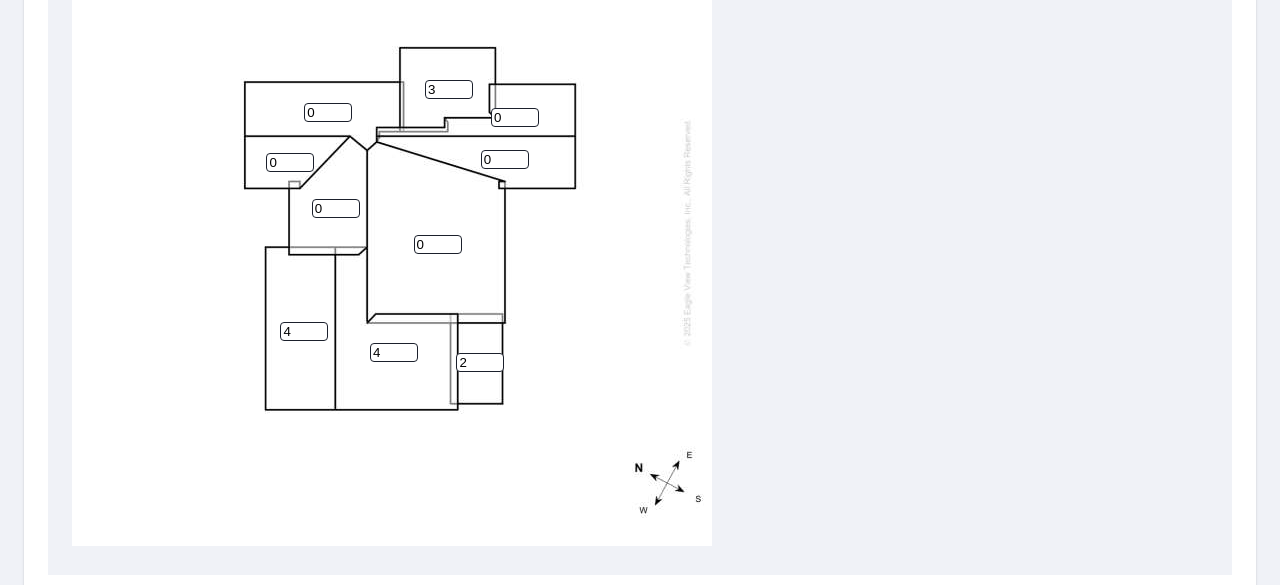 type on "3" 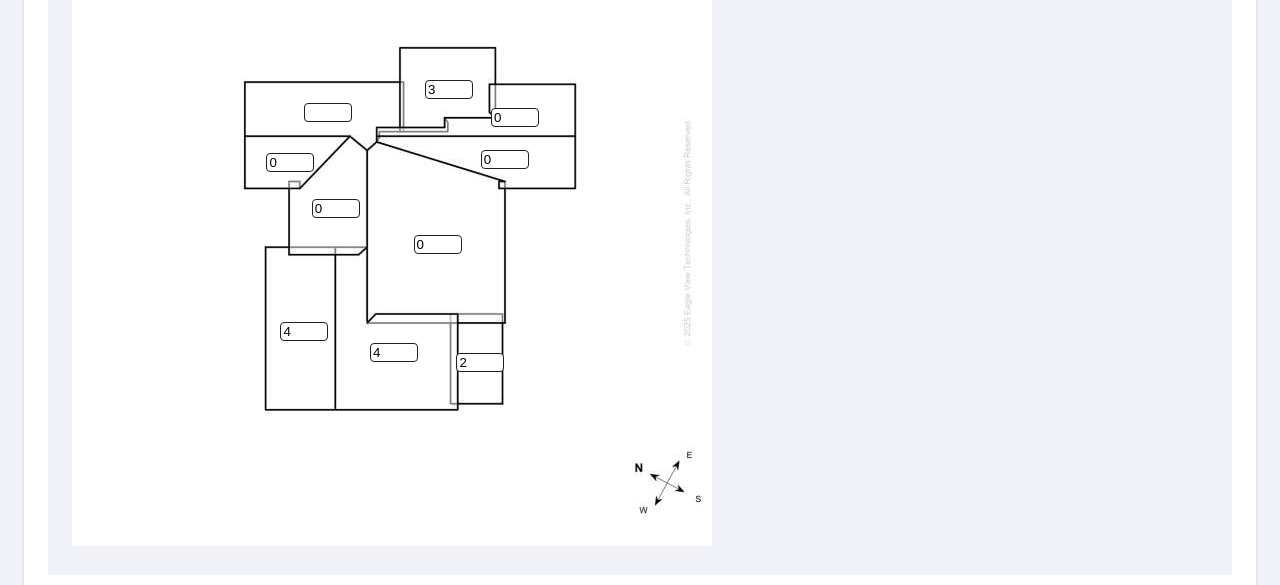 type on "5" 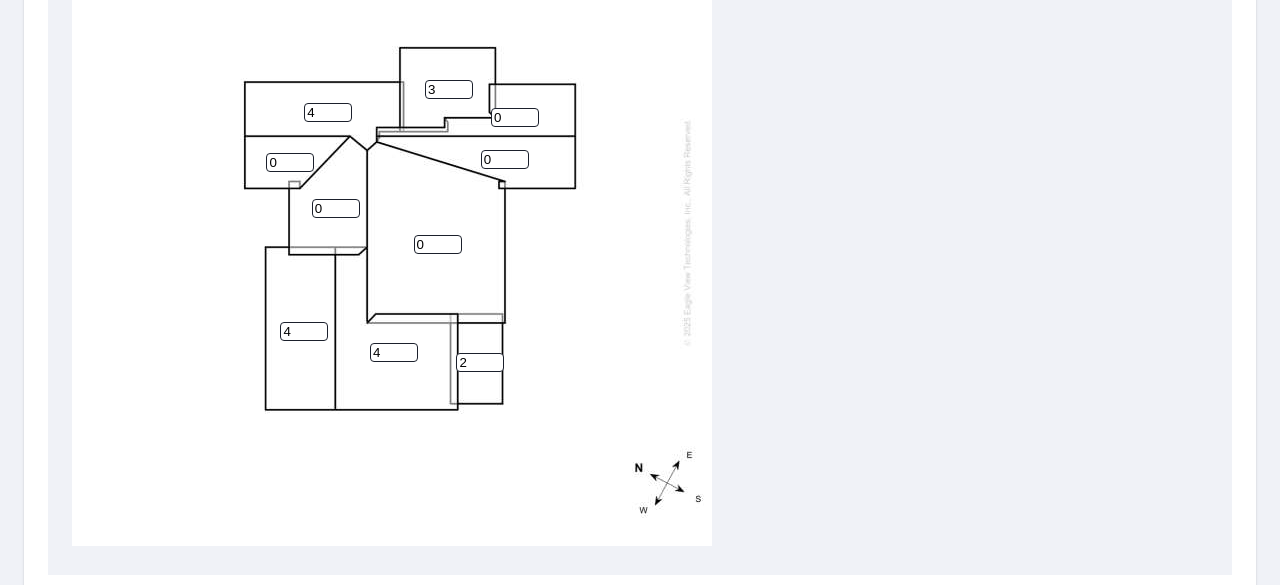 type on "4" 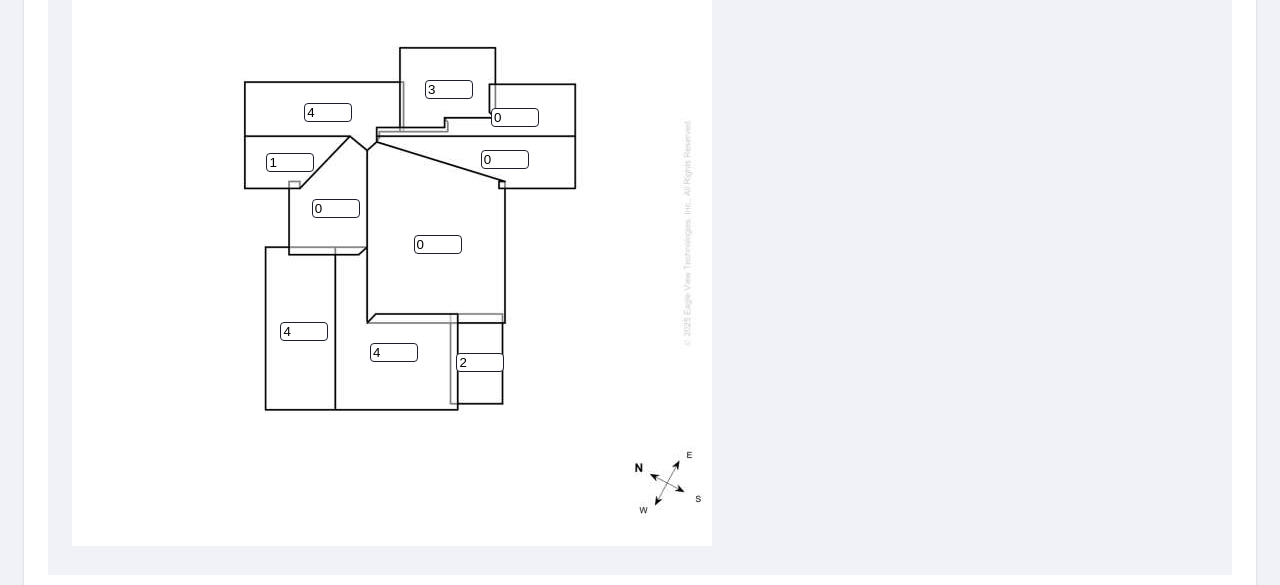 click on "1" at bounding box center (290, 162) 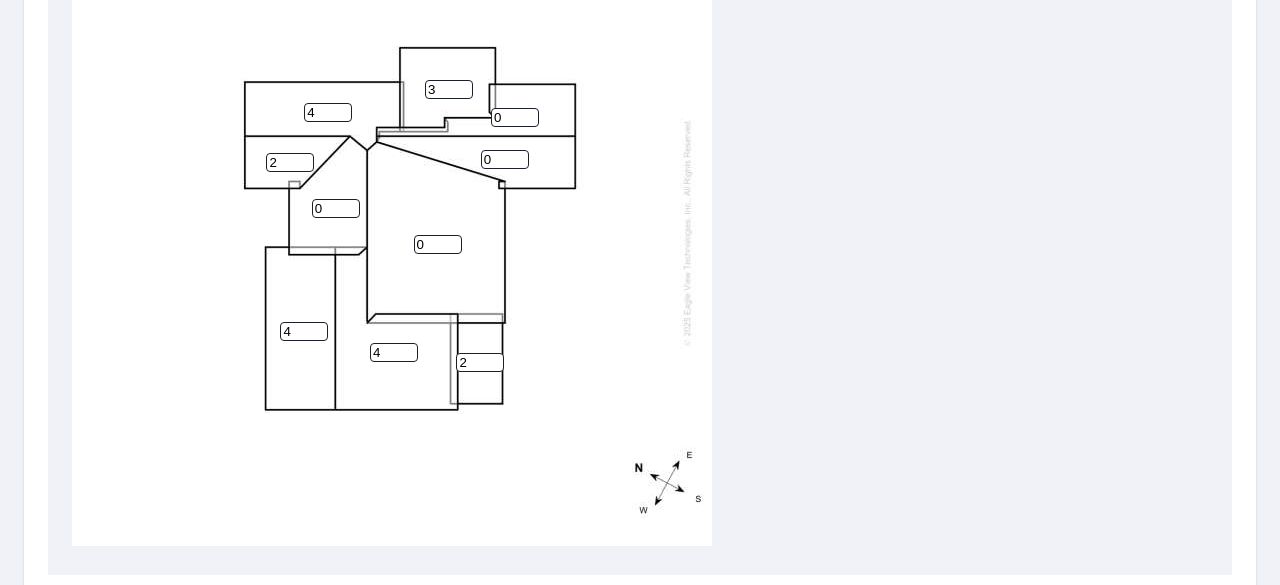 click on "2" at bounding box center (290, 162) 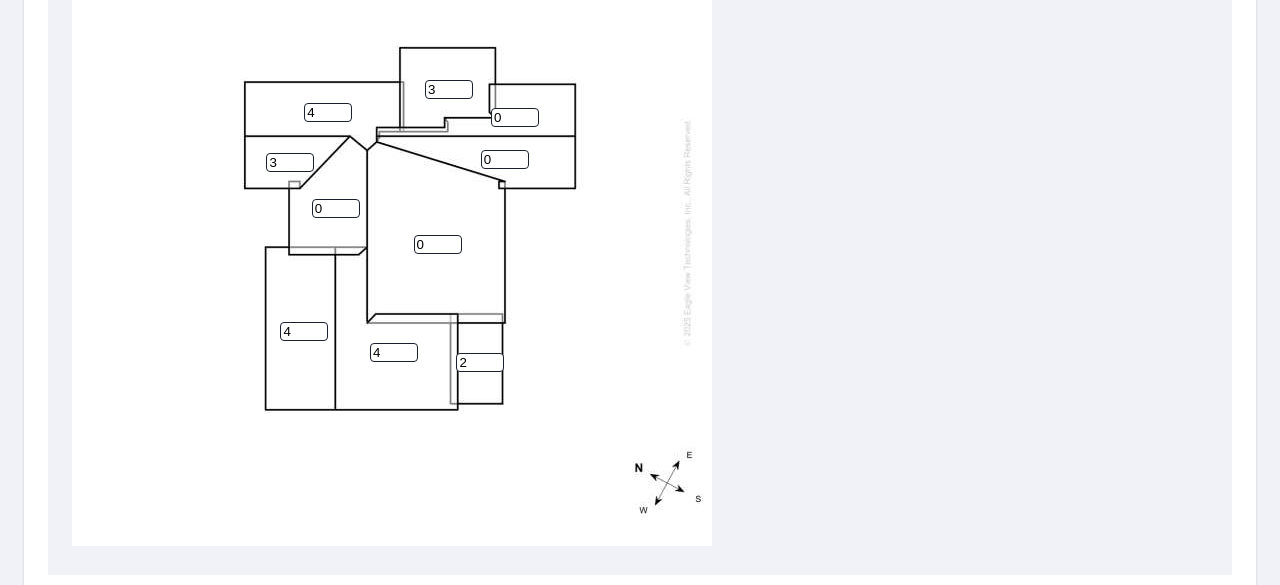 click on "3" at bounding box center (290, 162) 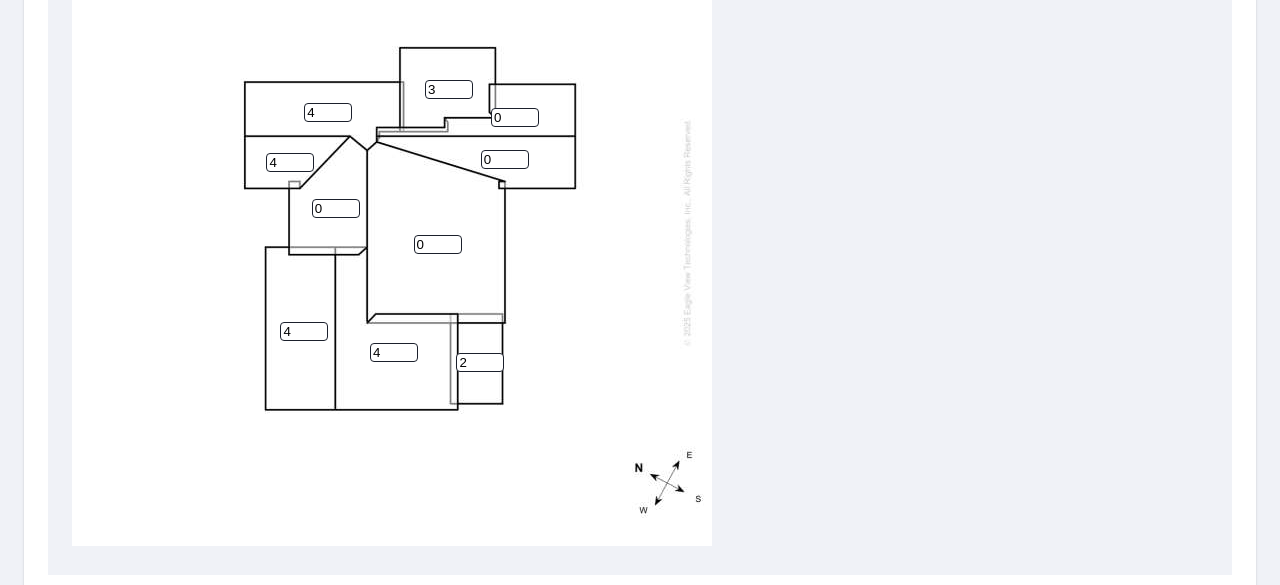 type on "4" 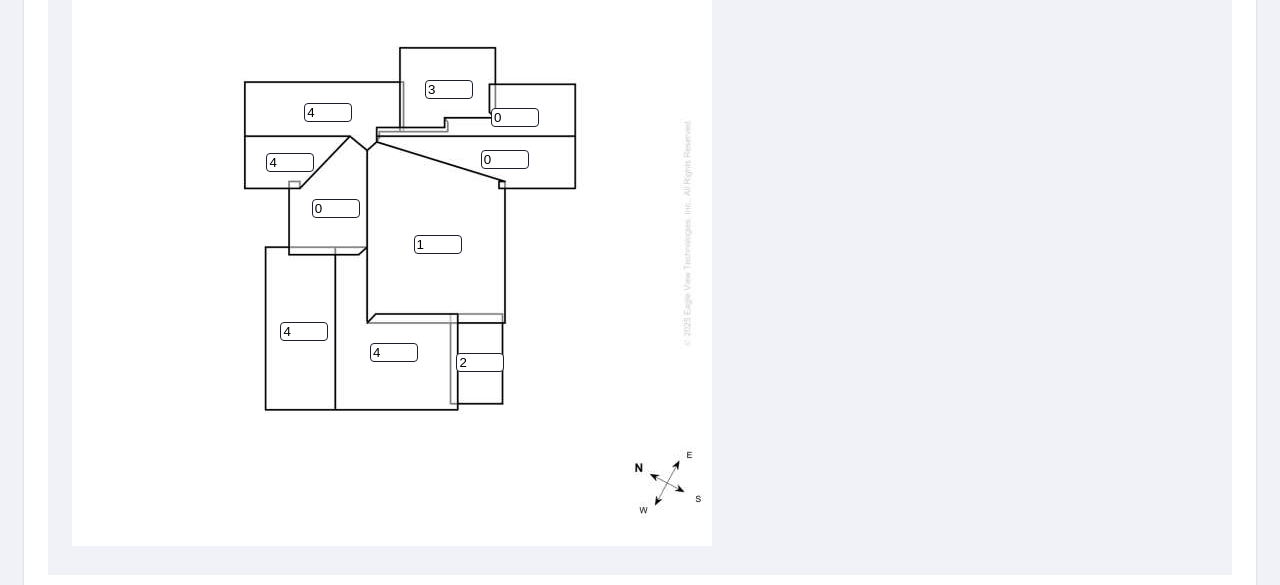 click on "1" at bounding box center [438, 244] 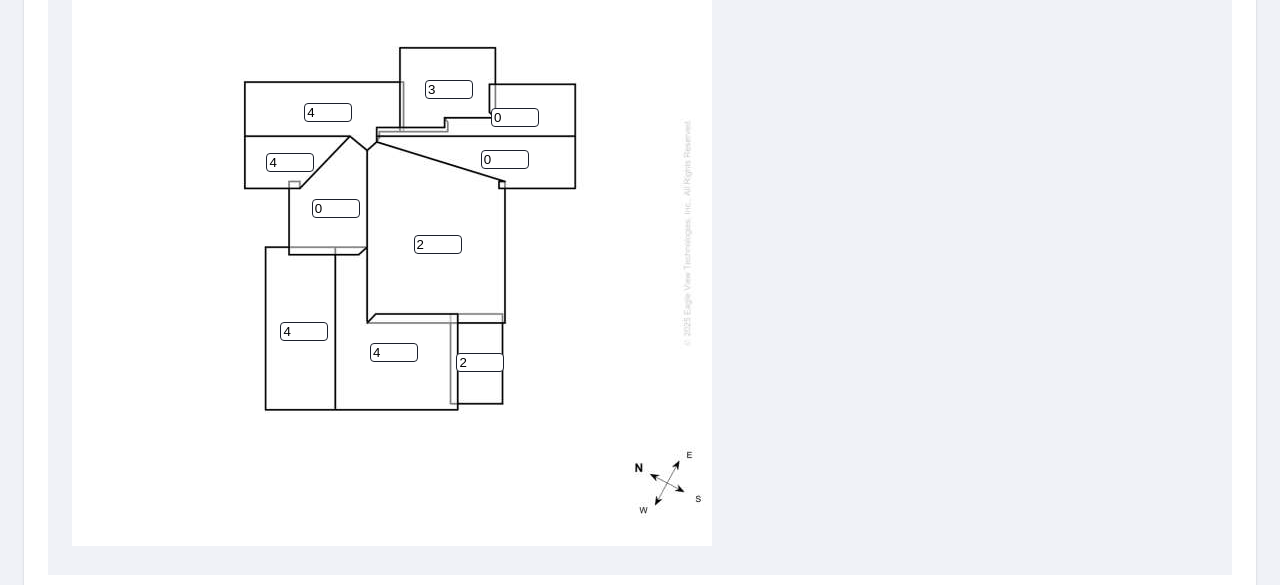click on "2" at bounding box center [438, 244] 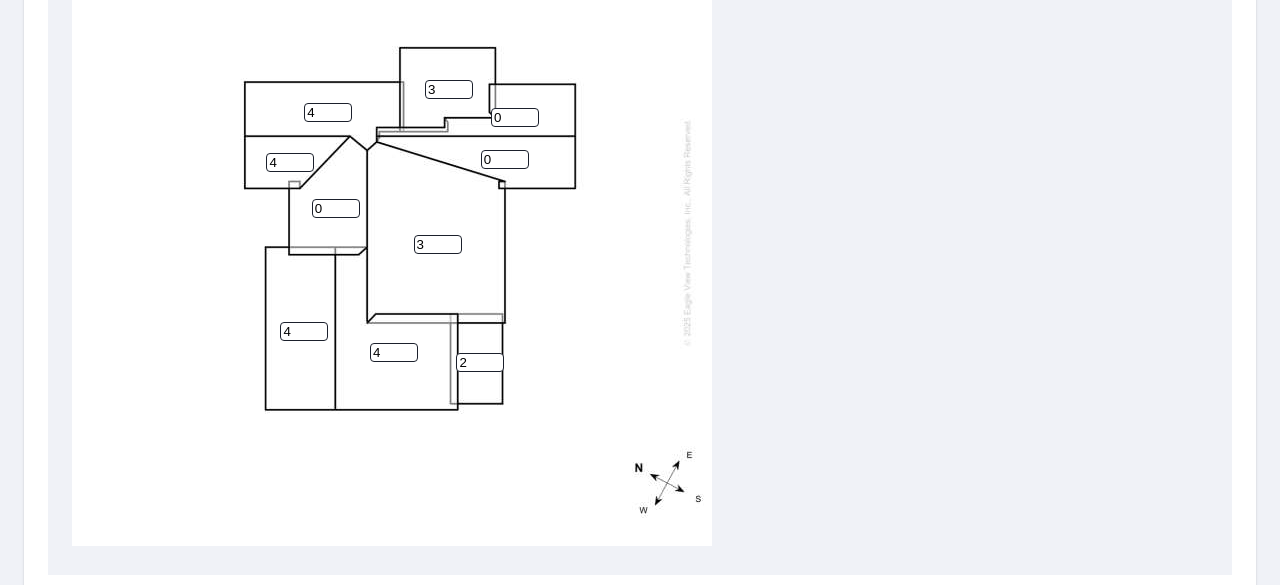 click on "3" at bounding box center [438, 244] 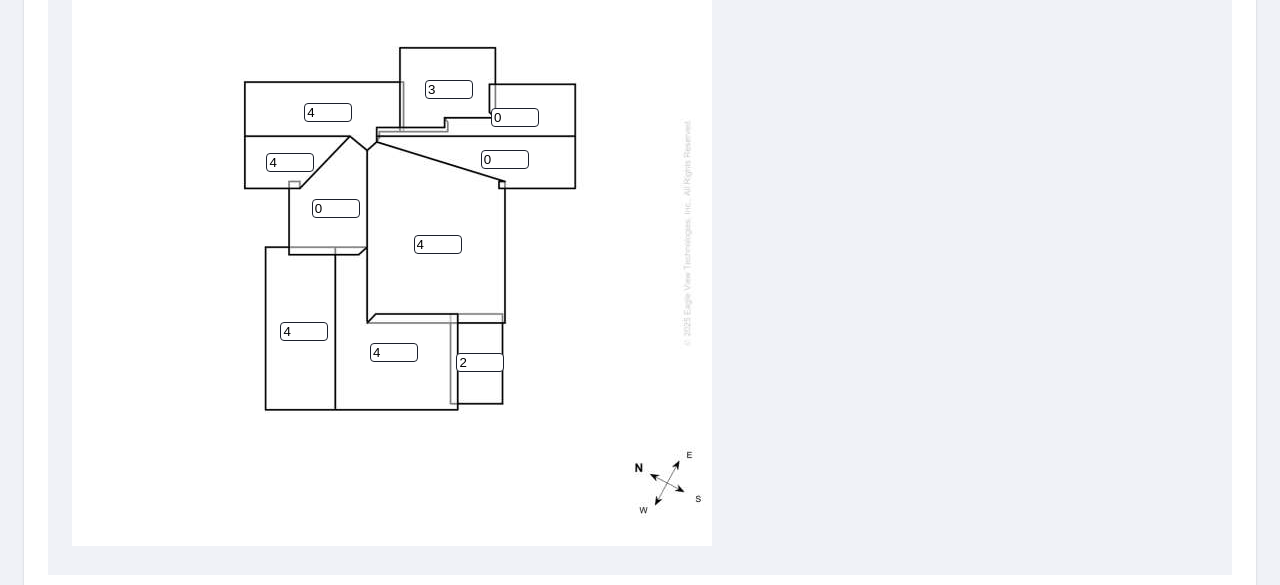 type on "4" 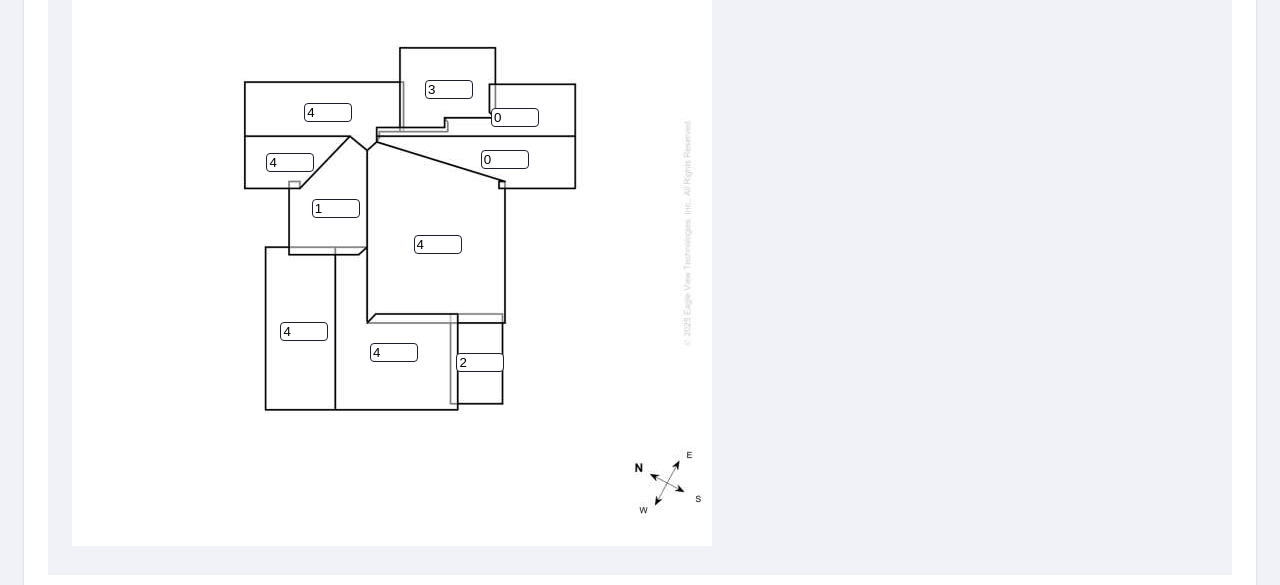 click on "1" at bounding box center [336, 208] 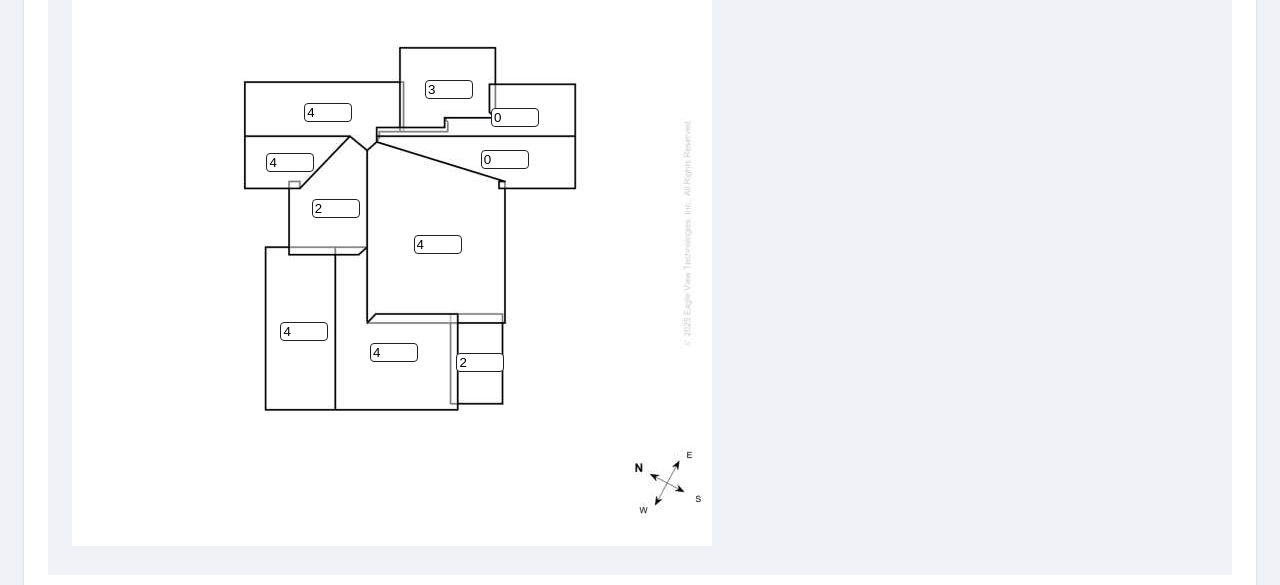 click on "2" at bounding box center (336, 208) 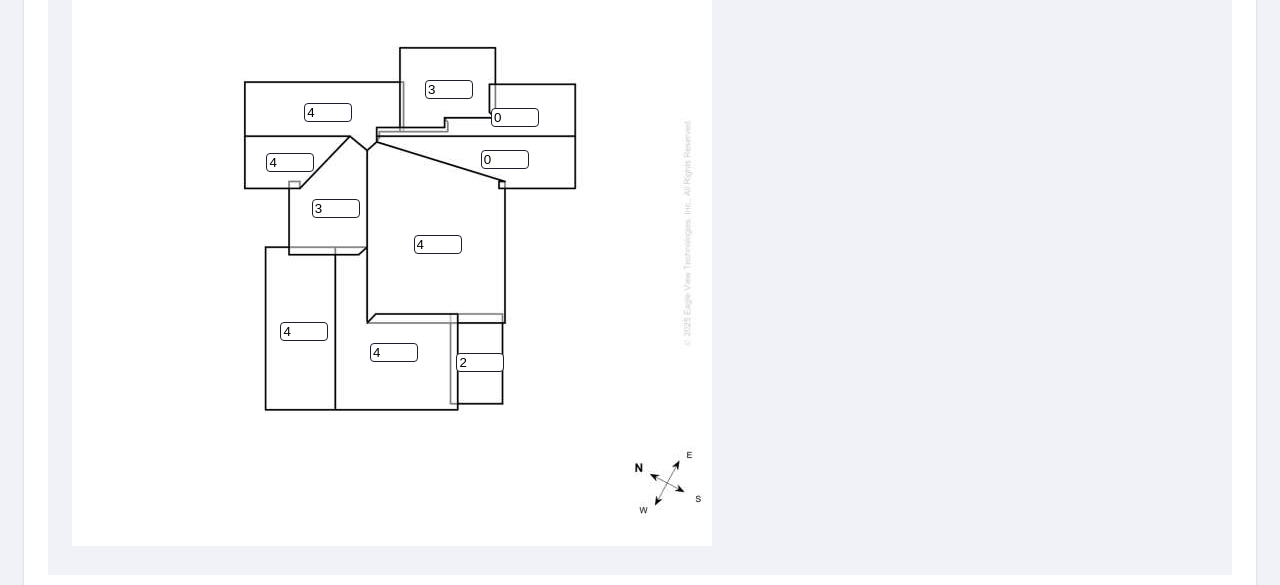 click on "3" at bounding box center [336, 208] 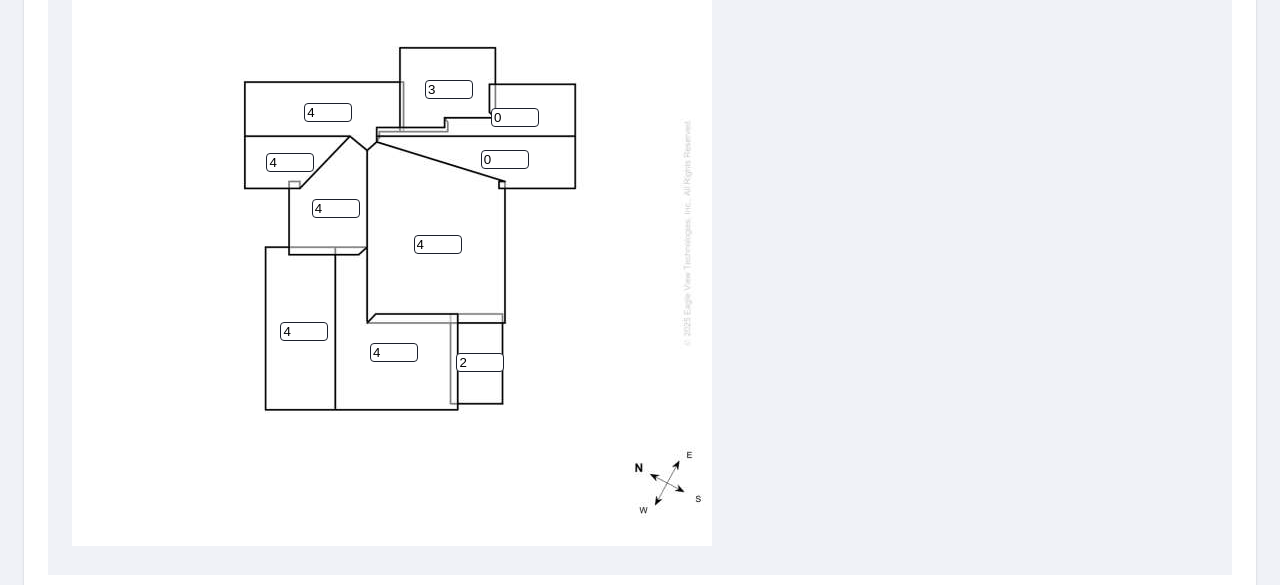 type on "4" 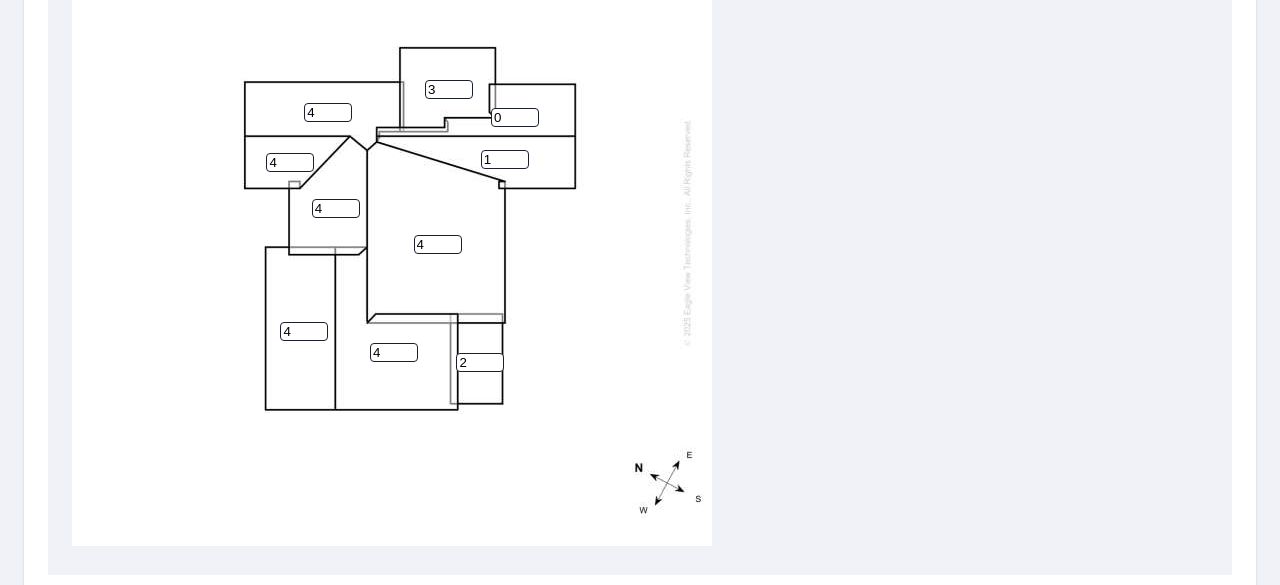 click on "1" at bounding box center [505, 159] 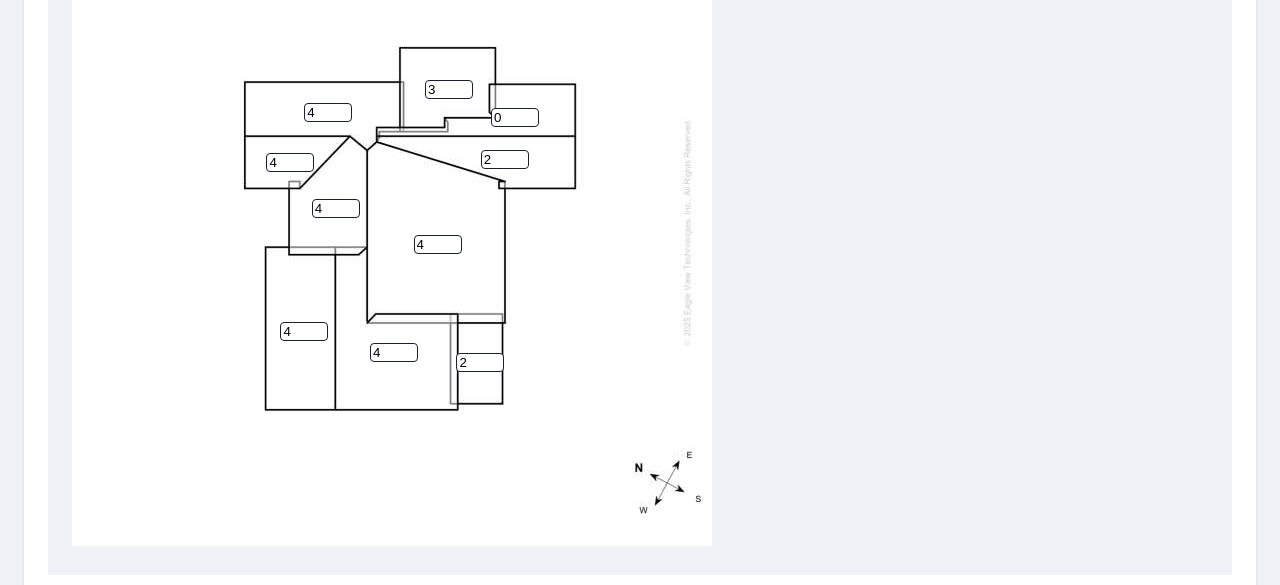 click on "2" at bounding box center [505, 159] 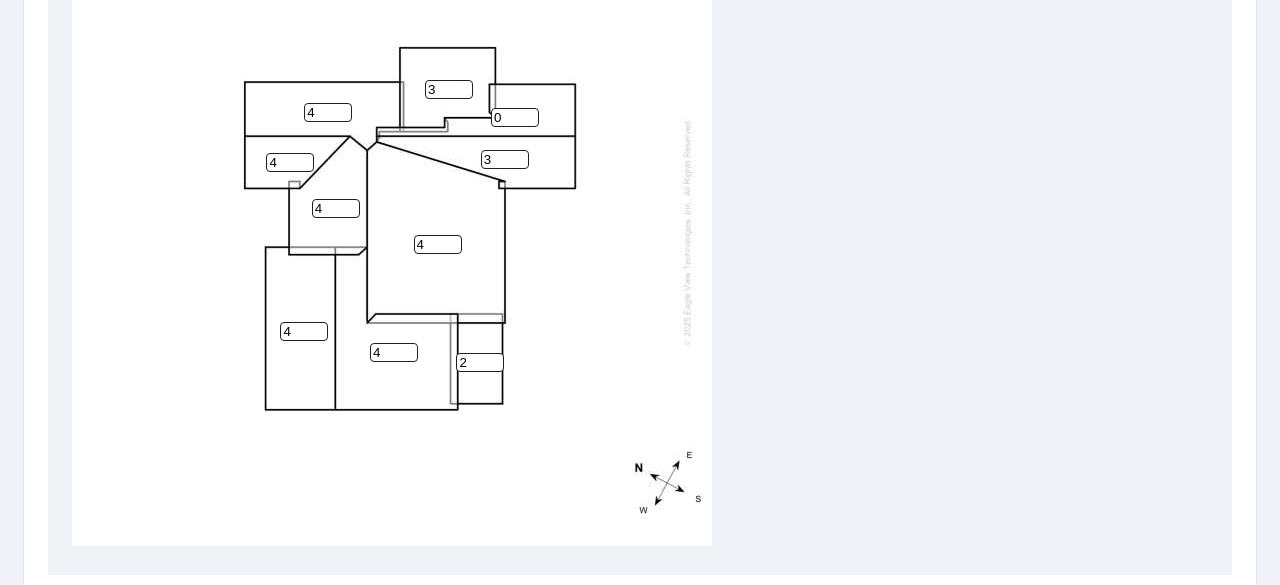 click on "3" at bounding box center [505, 159] 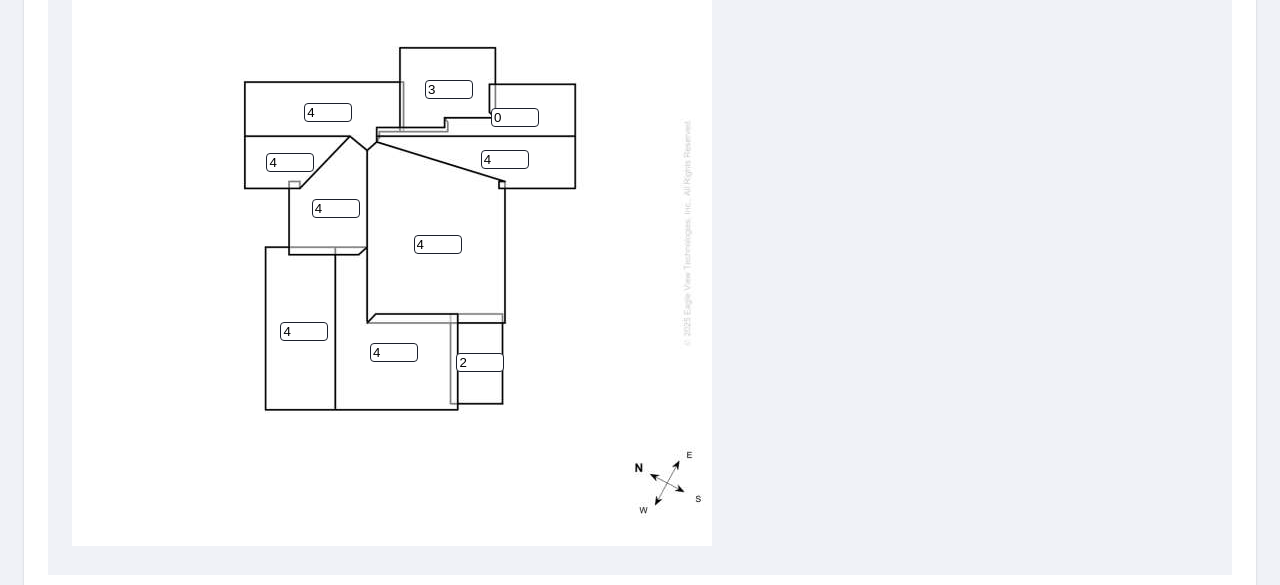 type on "4" 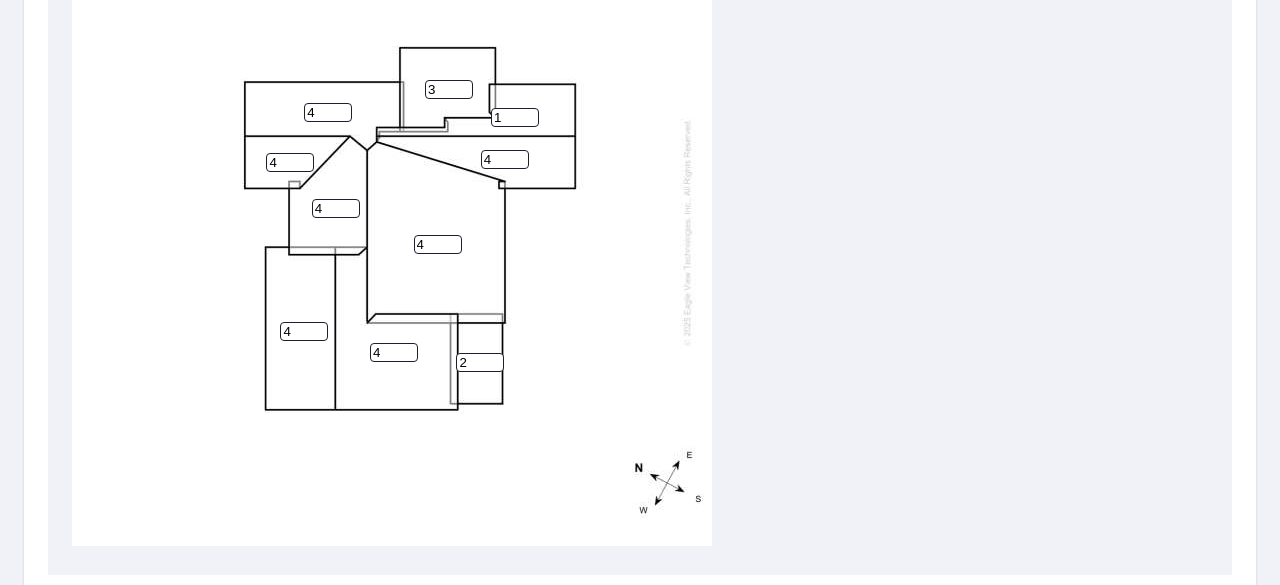 click on "1" at bounding box center (515, 117) 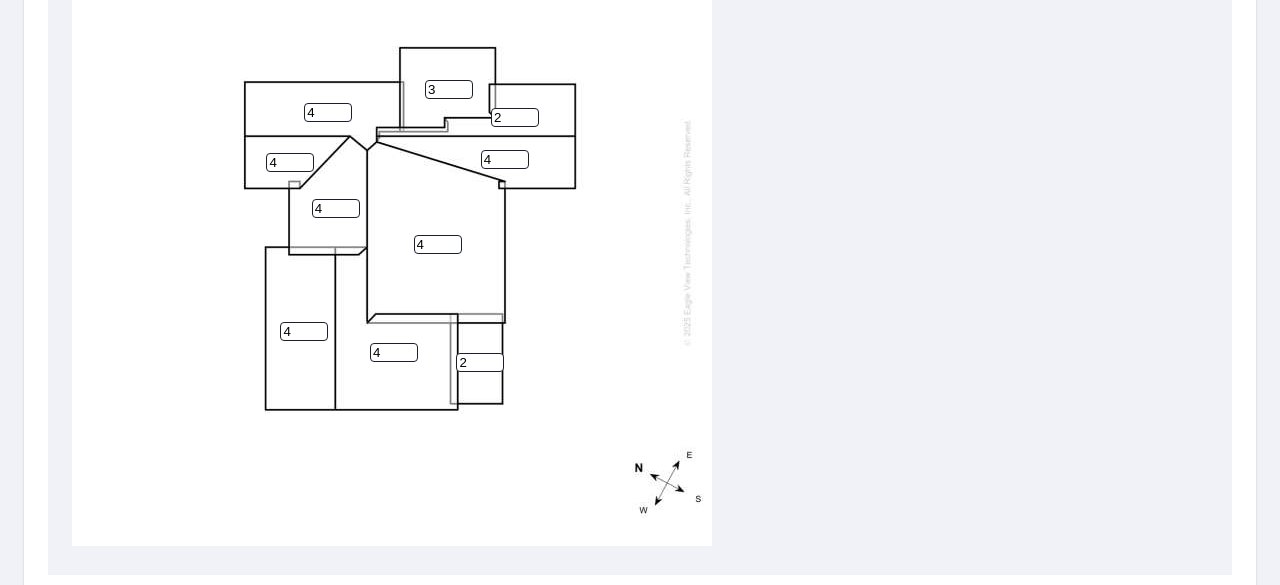 click on "2" at bounding box center (515, 117) 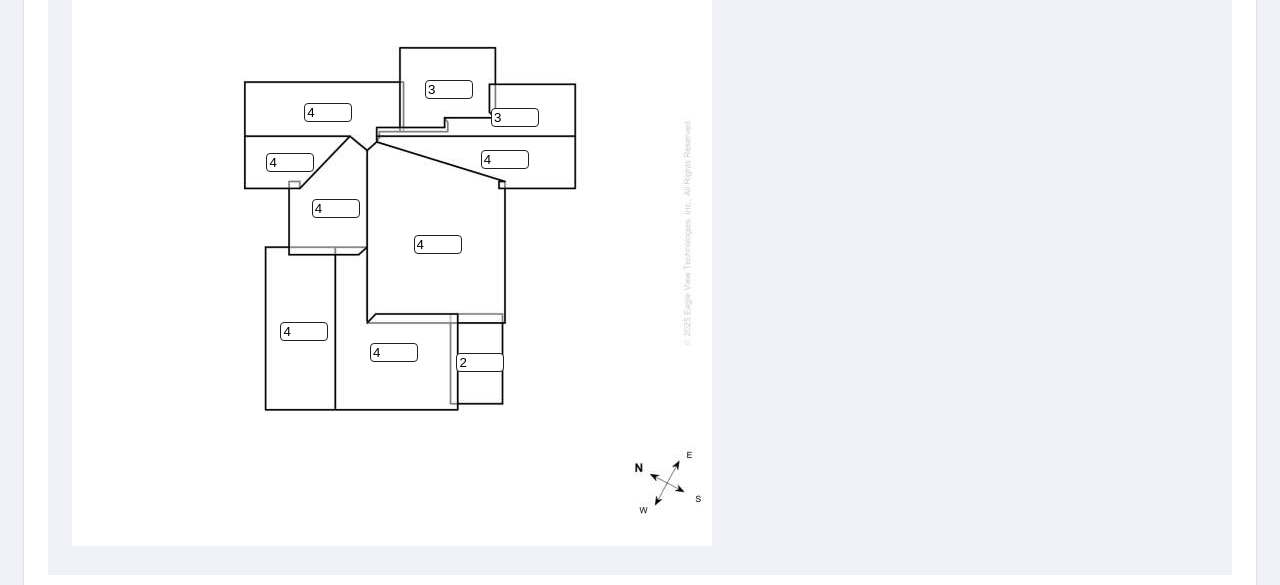 click on "3" at bounding box center [515, 117] 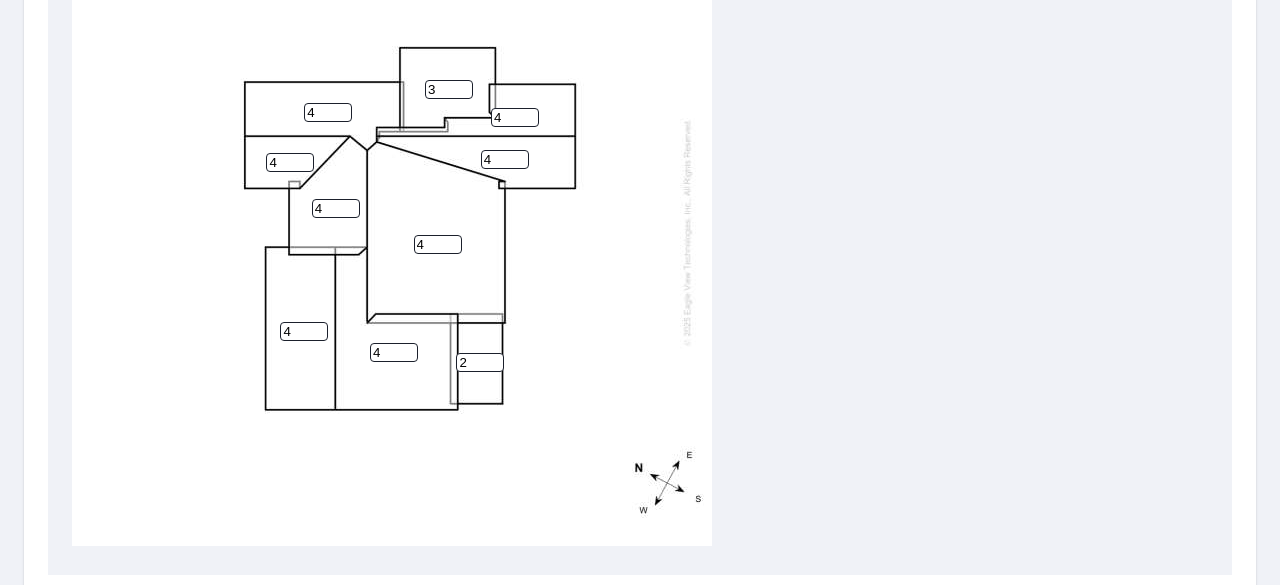 type on "4" 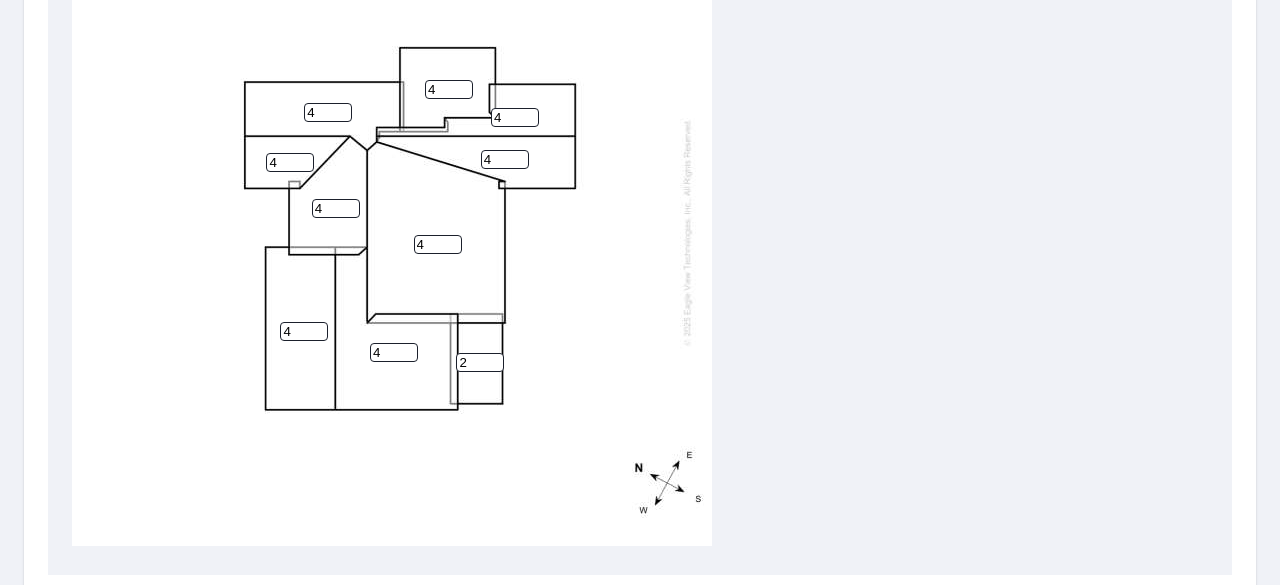 type on "4" 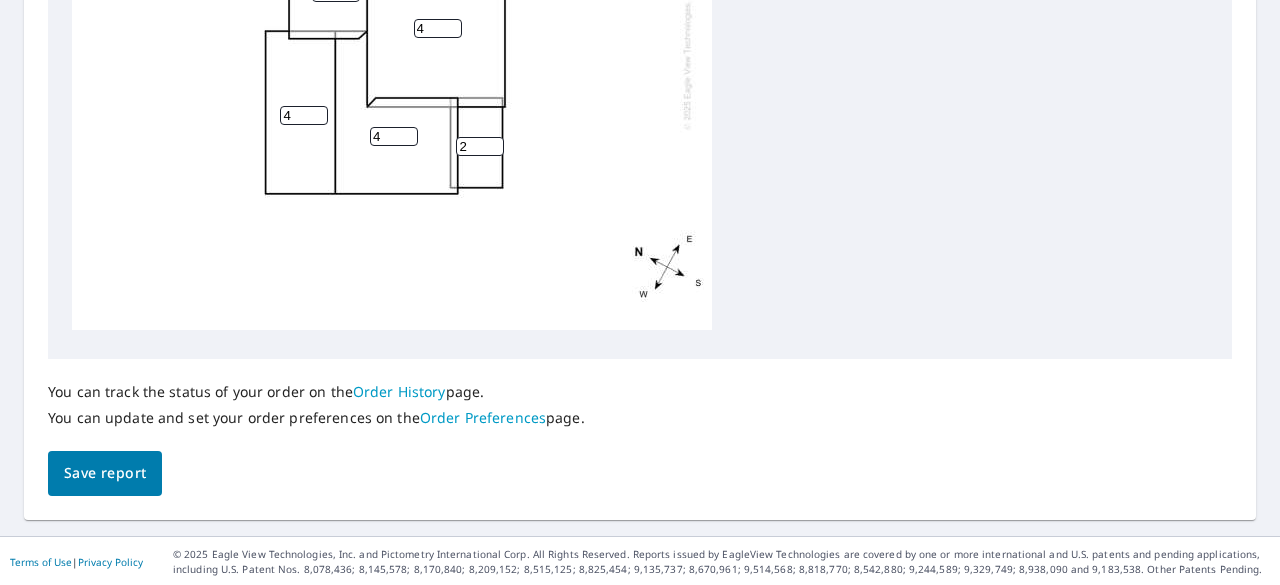 click on "Save report" at bounding box center (105, 473) 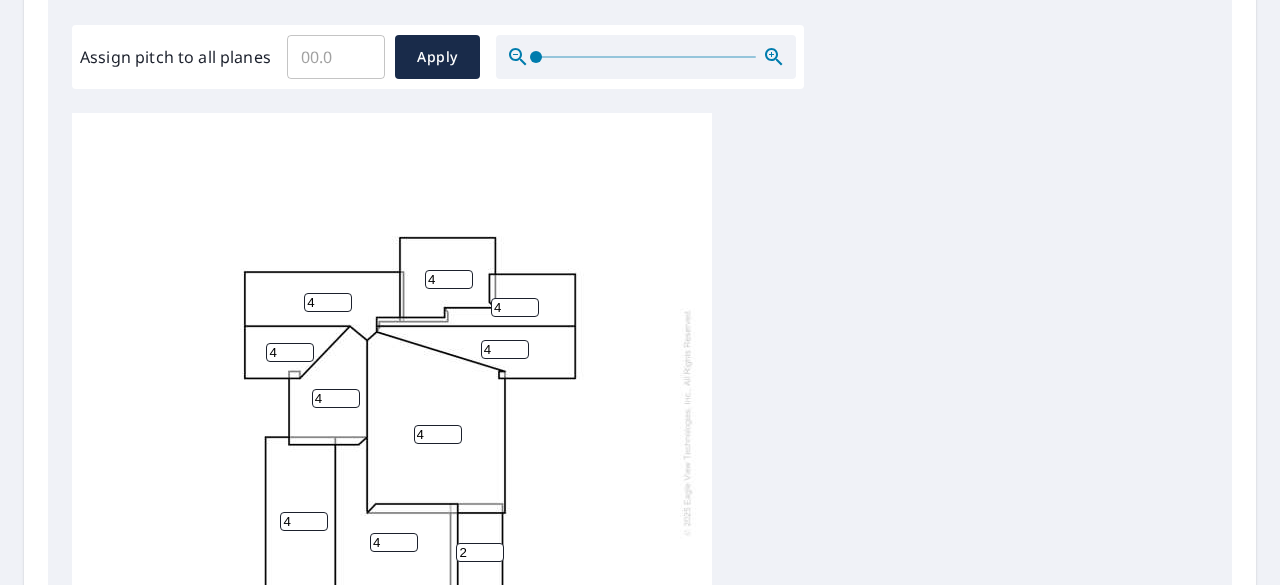 scroll, scrollTop: 528, scrollLeft: 0, axis: vertical 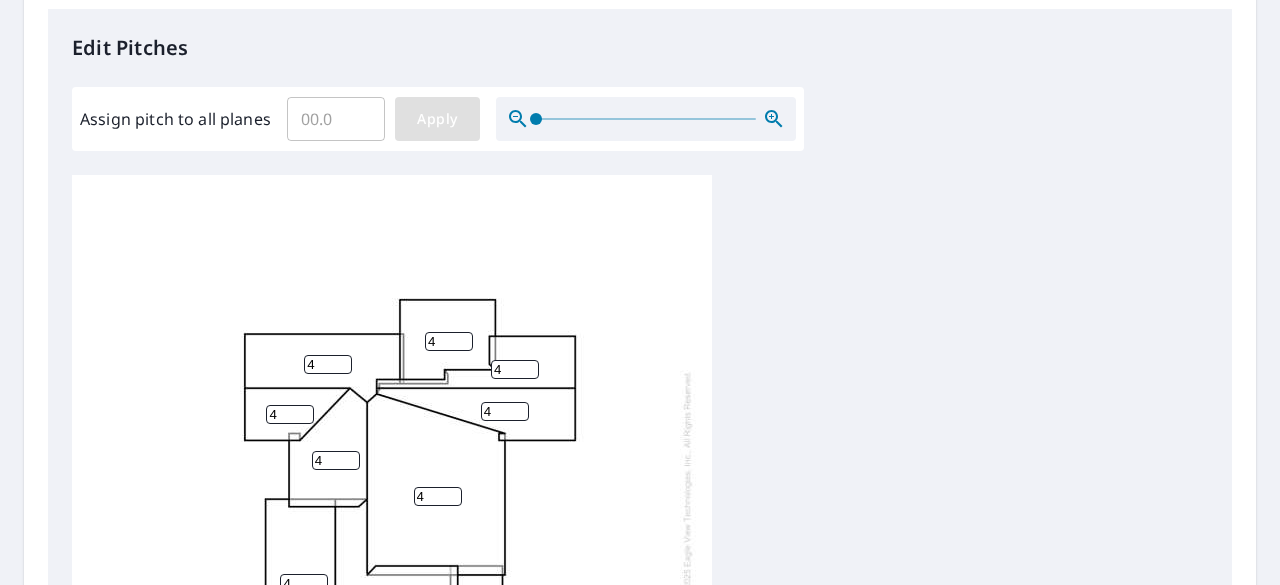 click on "Apply" at bounding box center (437, 119) 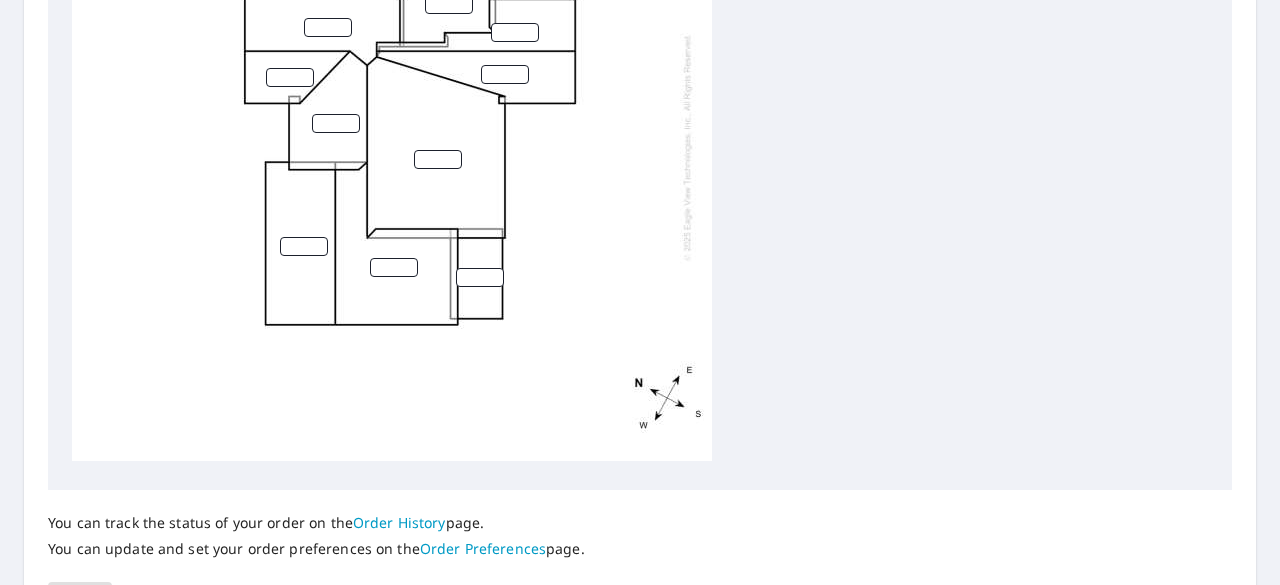 scroll, scrollTop: 996, scrollLeft: 0, axis: vertical 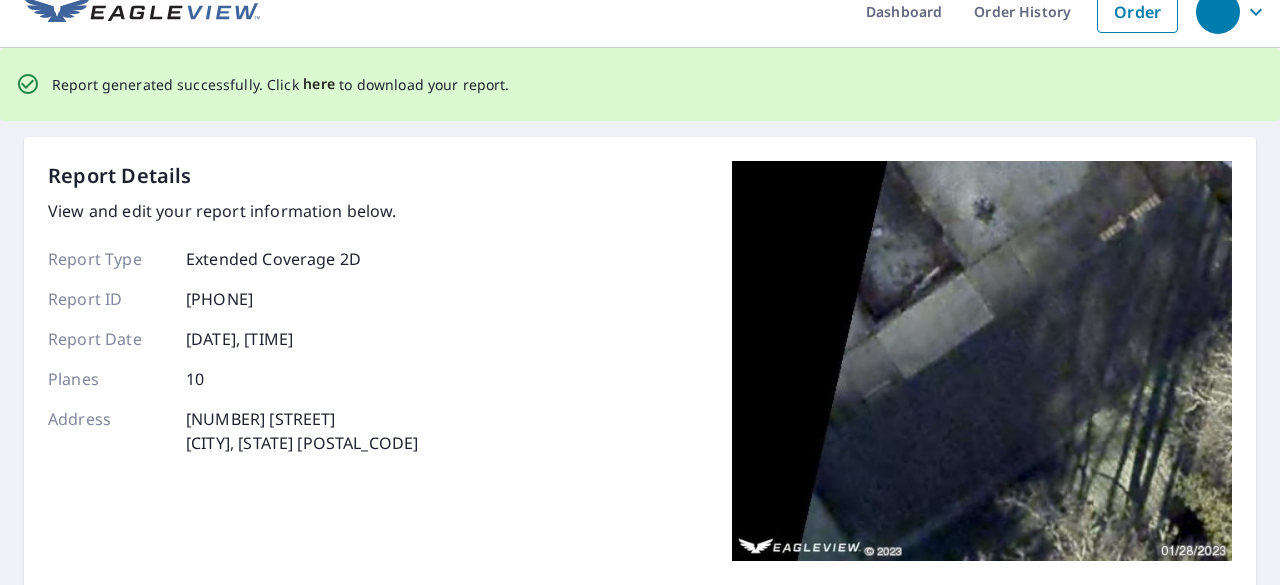 click on "here" at bounding box center (319, 84) 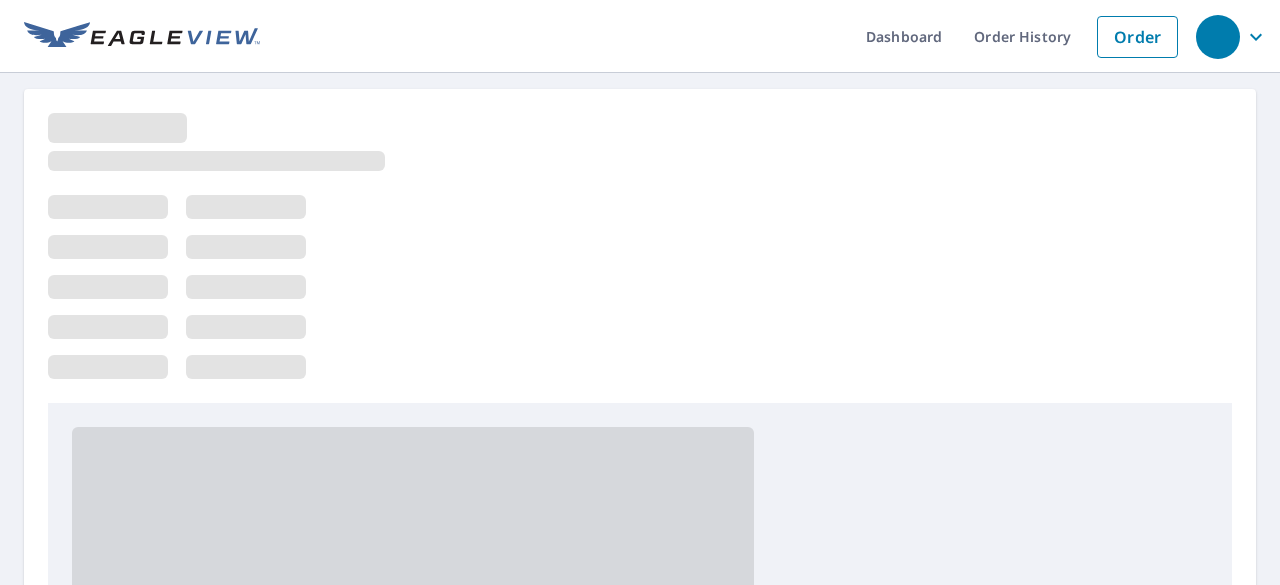 scroll, scrollTop: 0, scrollLeft: 0, axis: both 